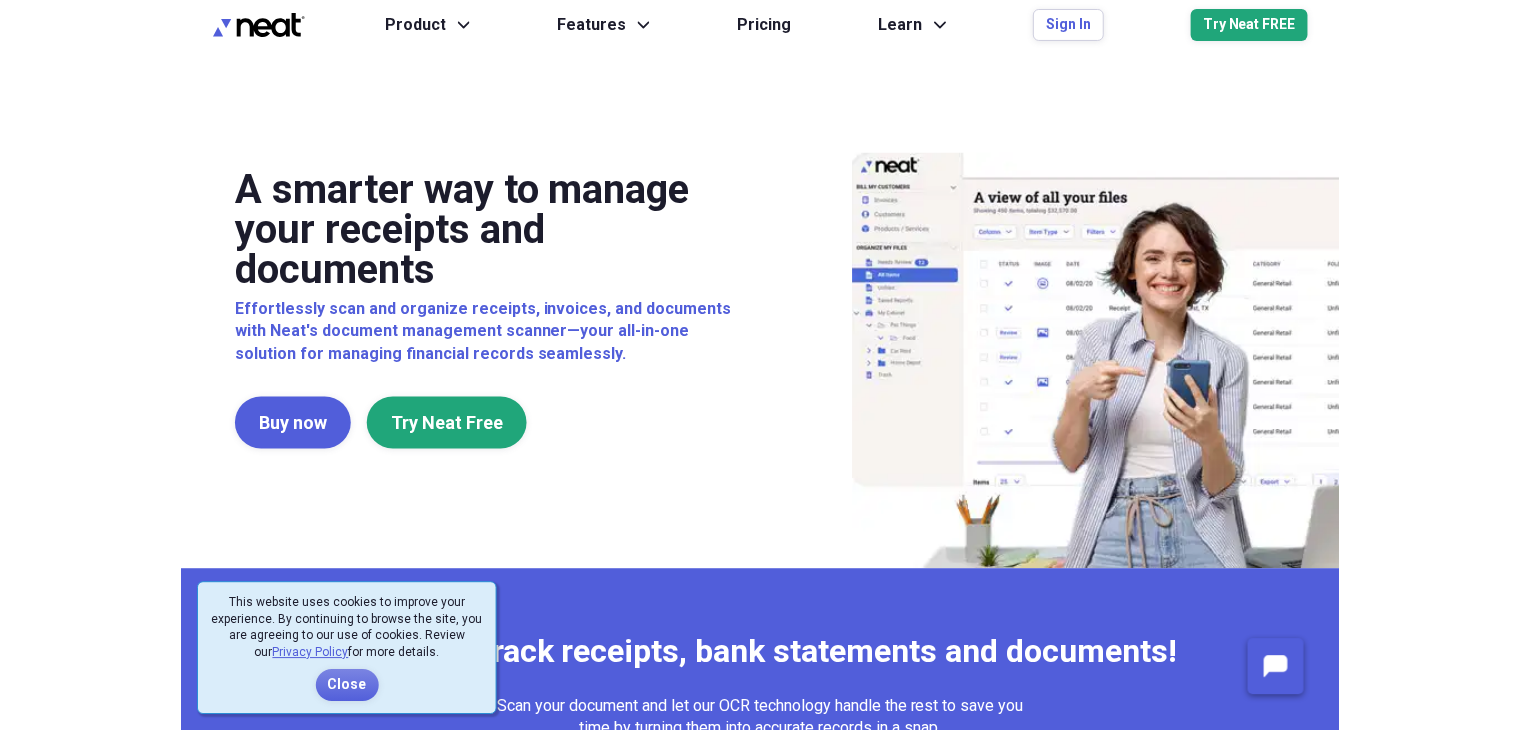 scroll, scrollTop: 0, scrollLeft: 0, axis: both 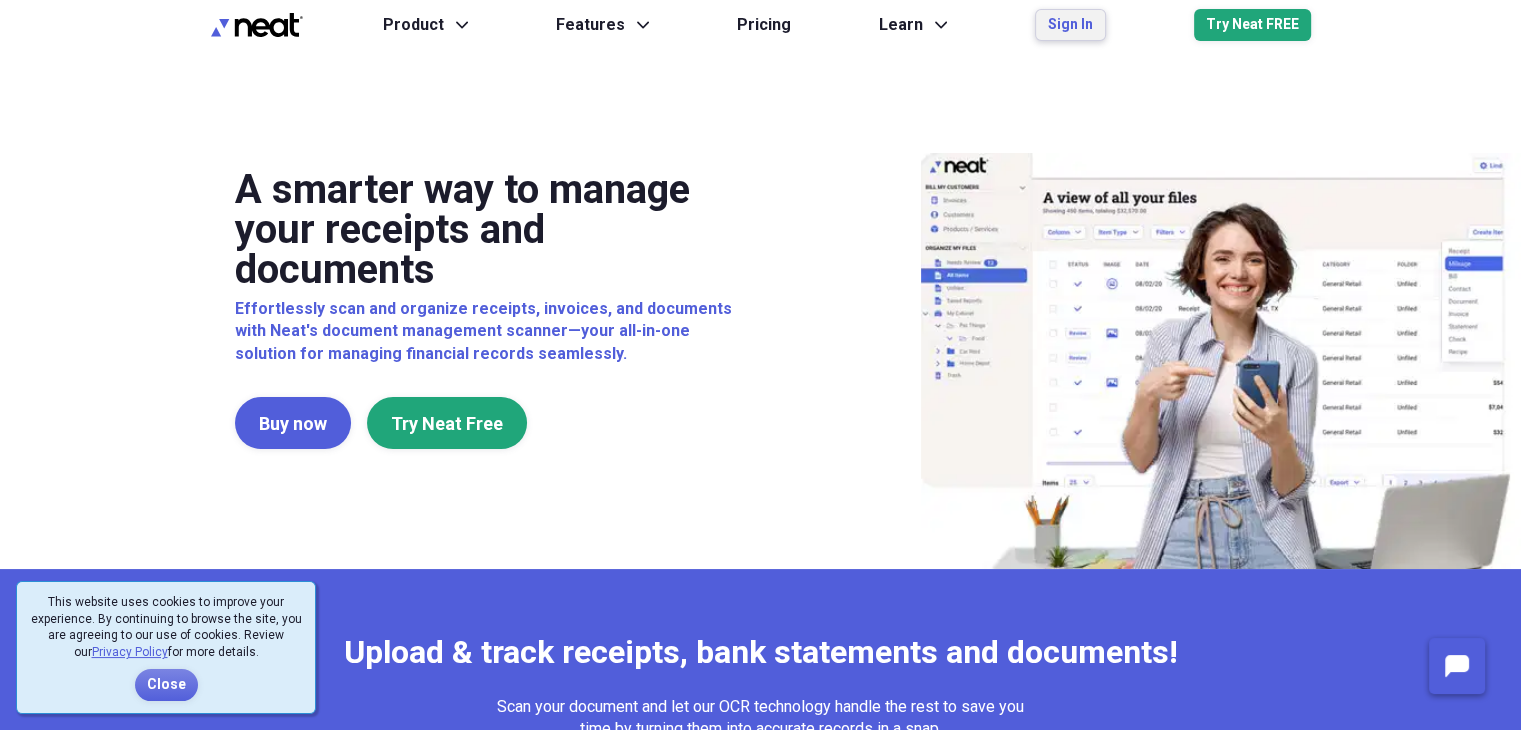 click on "Sign In" at bounding box center [1070, 25] 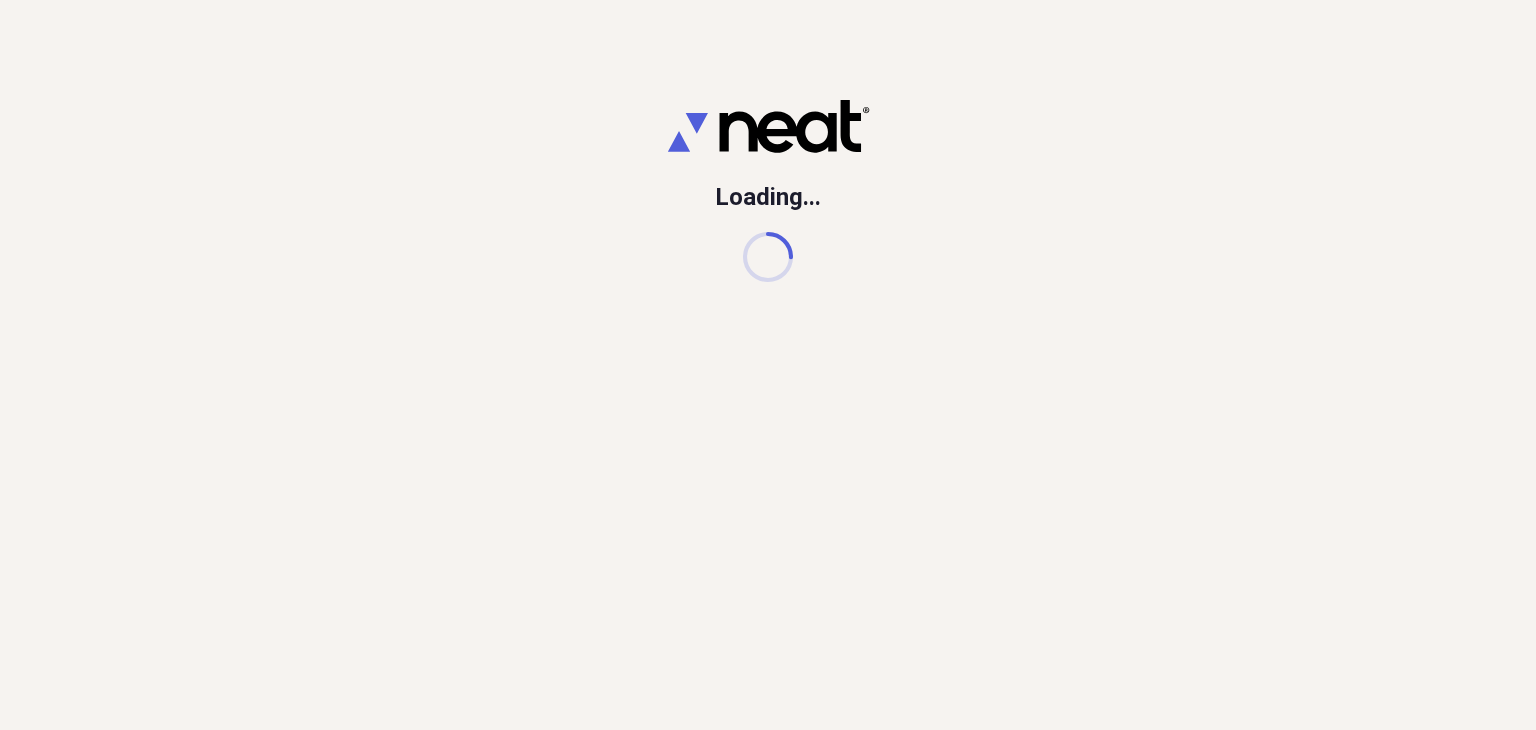 scroll, scrollTop: 0, scrollLeft: 0, axis: both 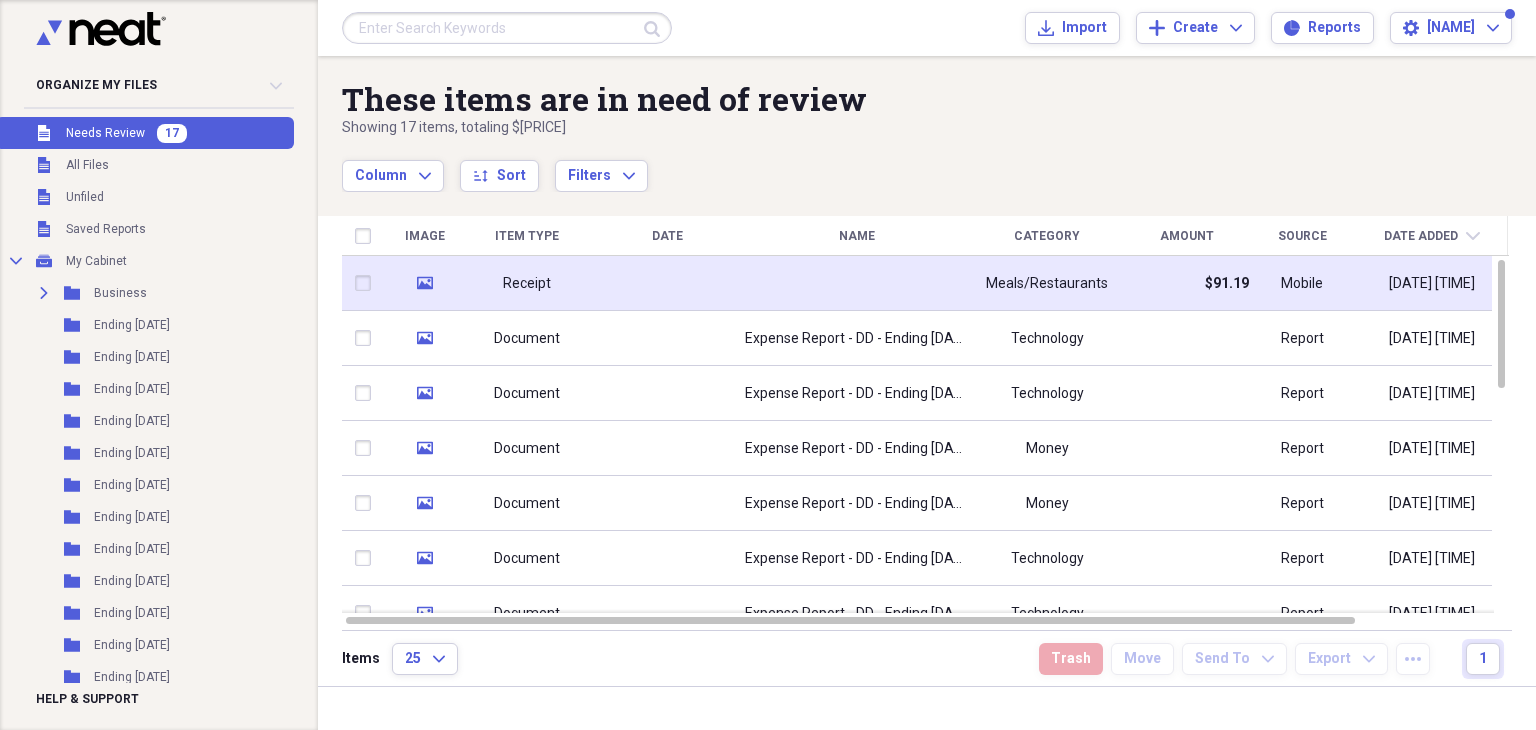click on "Receipt" at bounding box center (527, 284) 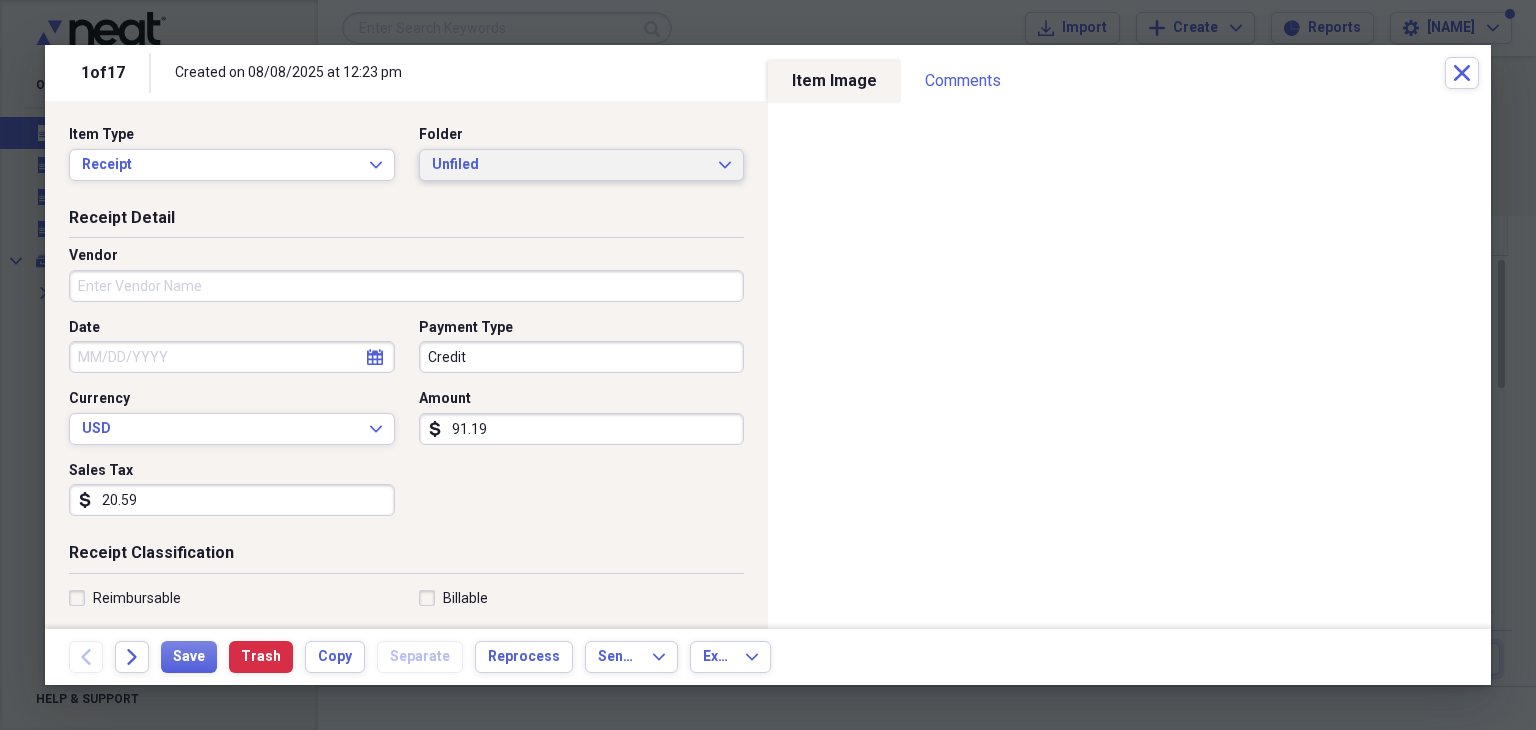 click on "Unfiled" at bounding box center [570, 165] 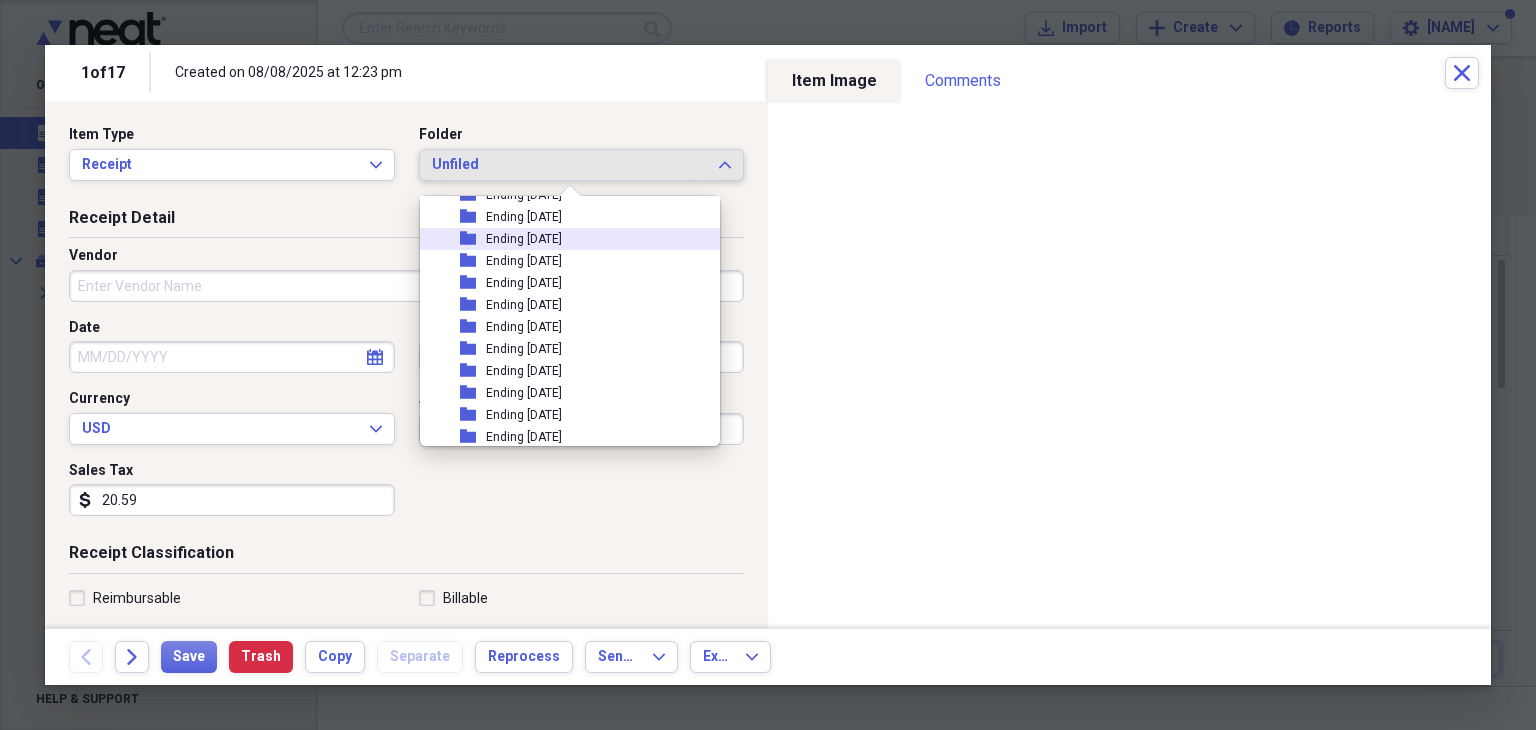 scroll, scrollTop: 218, scrollLeft: 0, axis: vertical 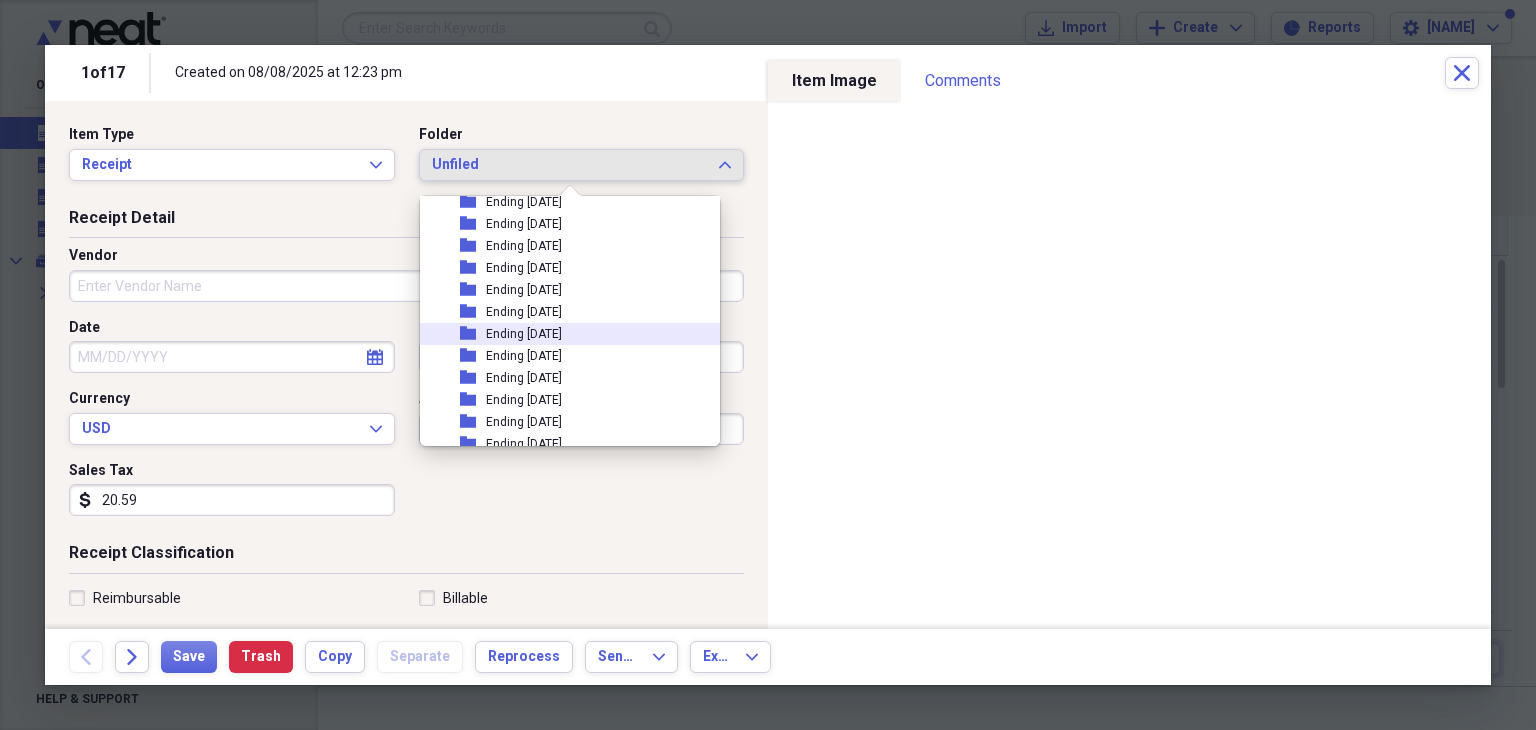 click on "Ending [DATE]" at bounding box center (562, 334) 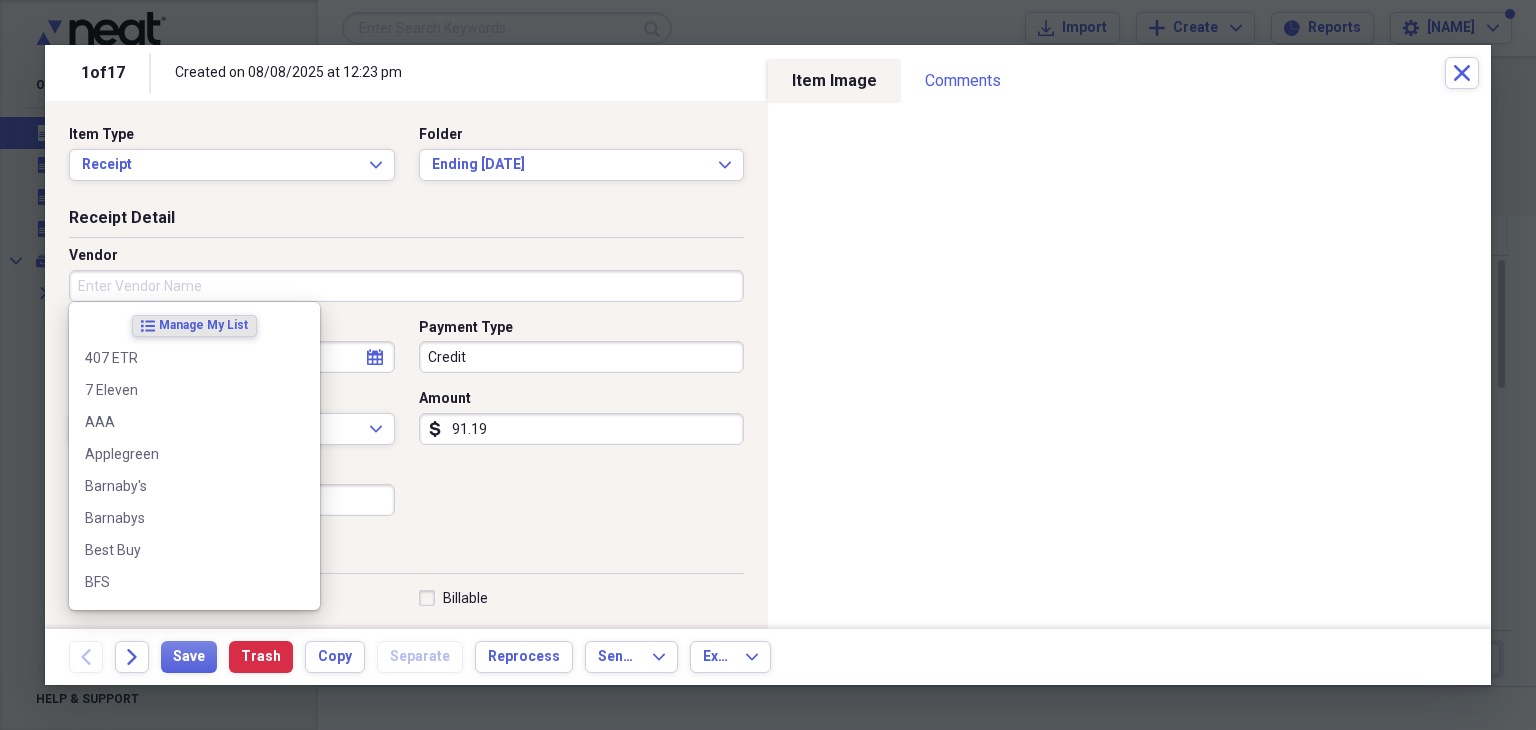 click on "Vendor" at bounding box center (406, 286) 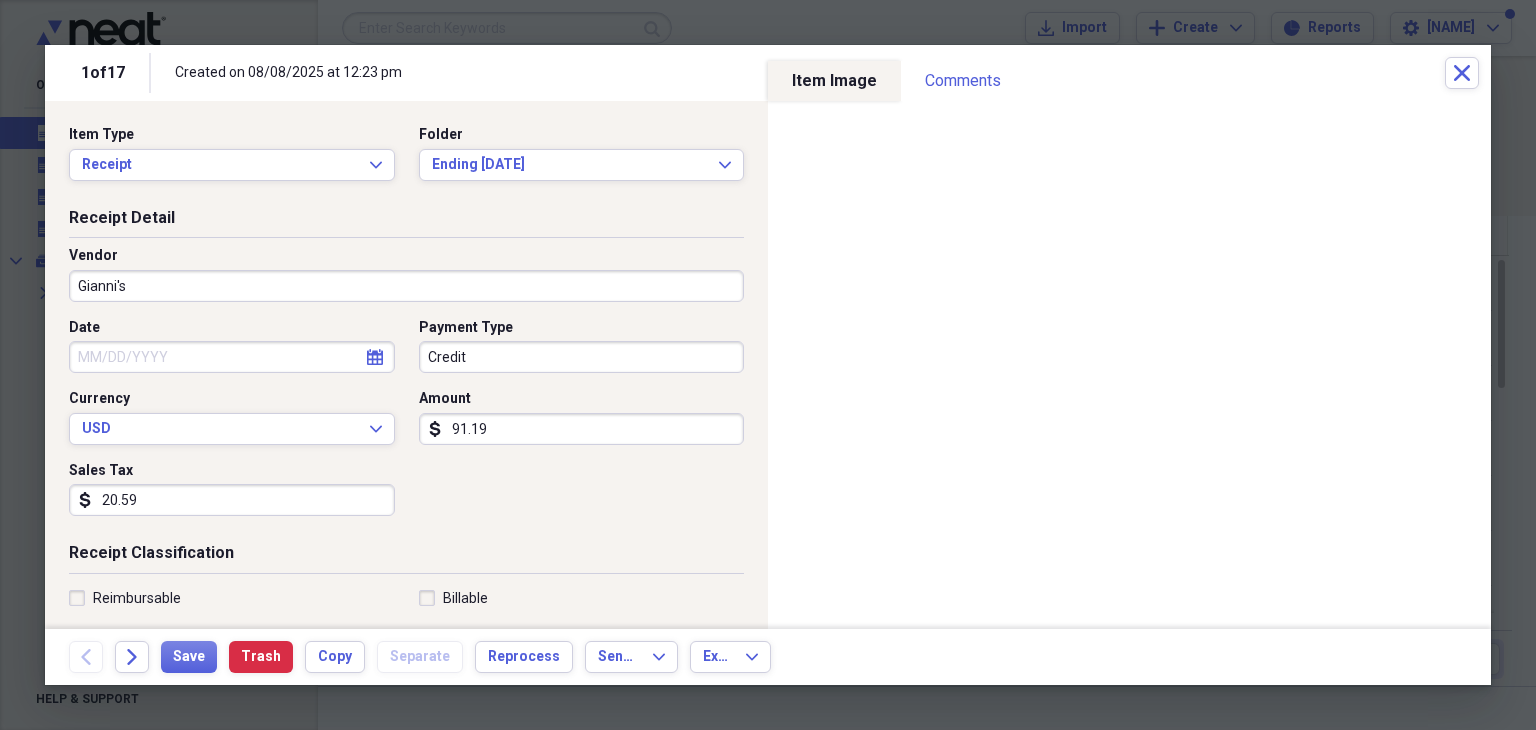 type on "Gianni's" 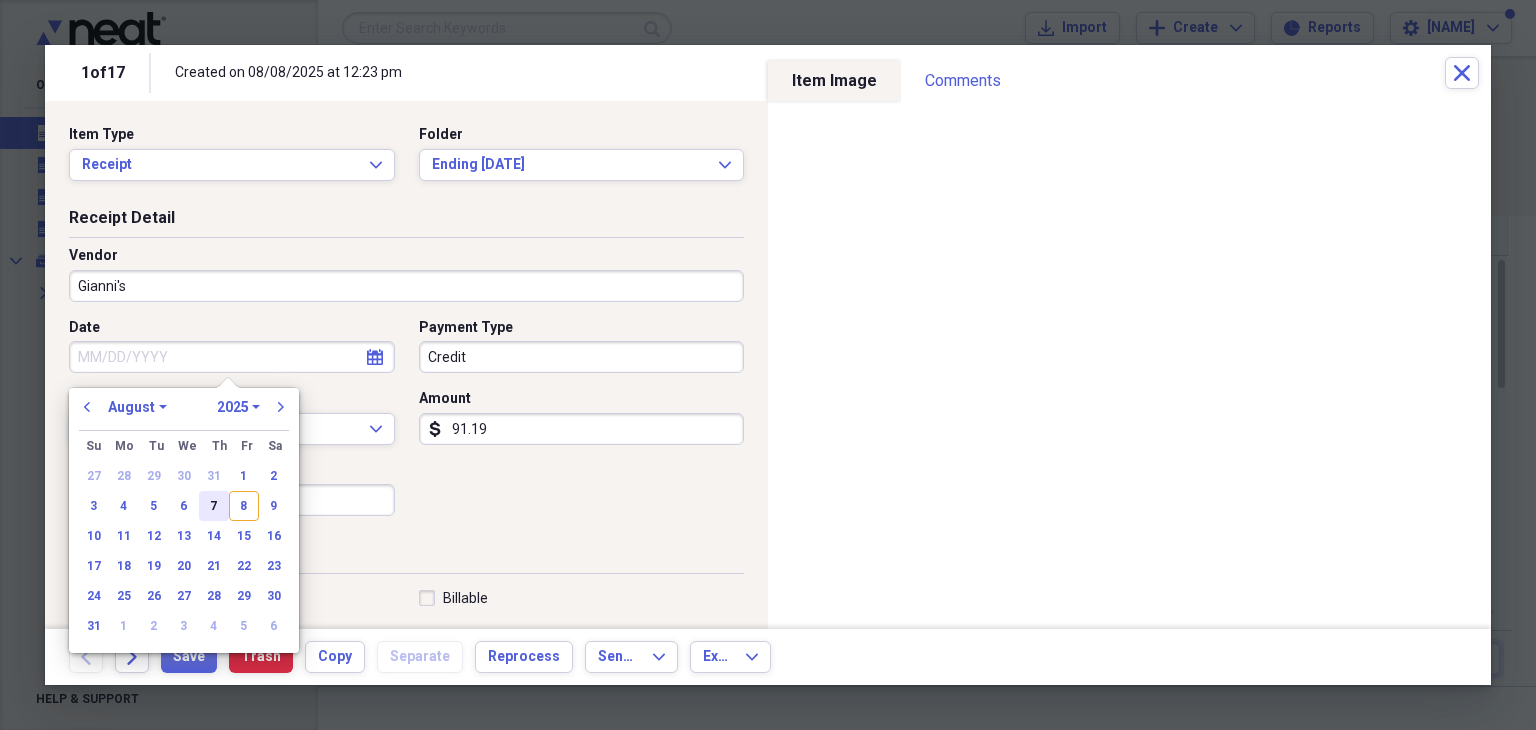 click on "7" at bounding box center (214, 506) 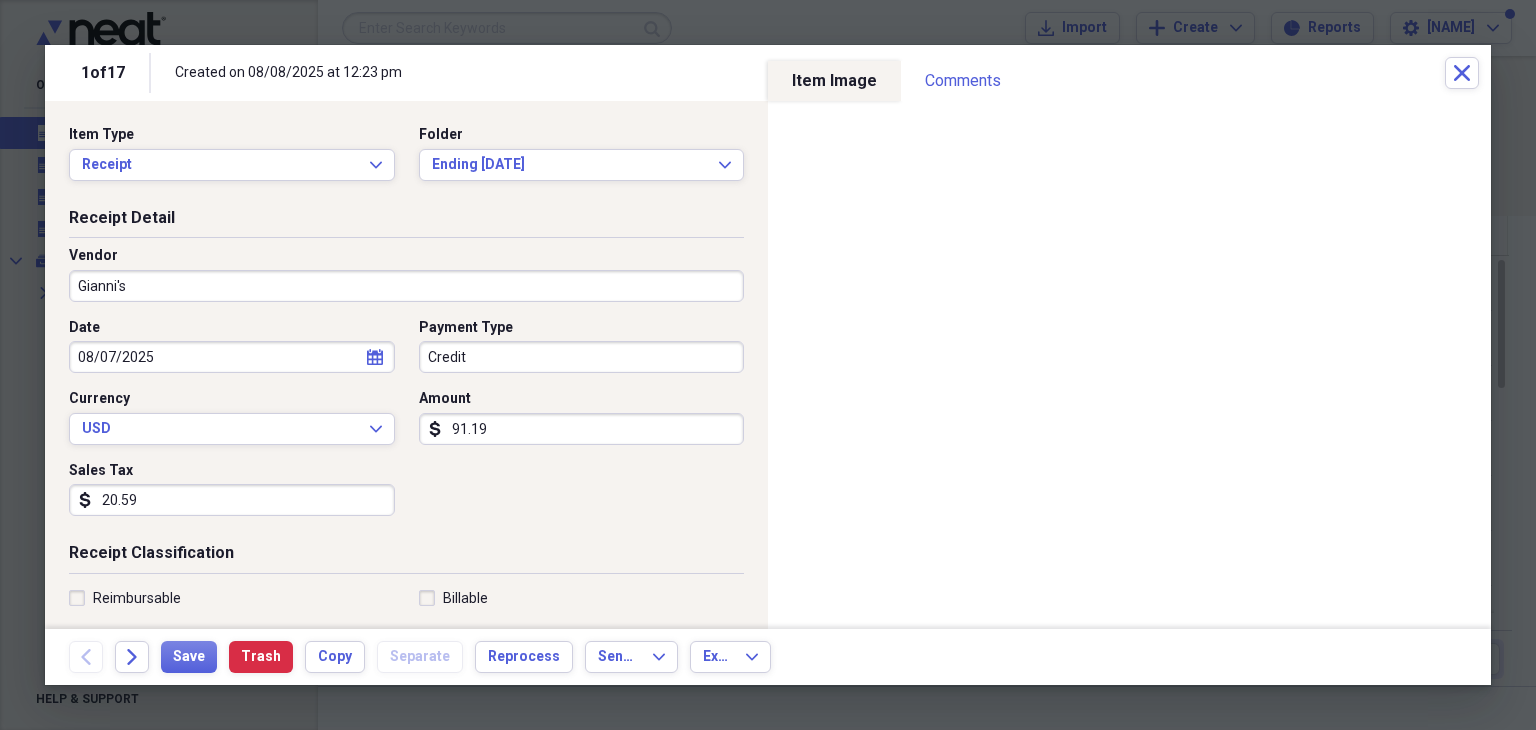 click 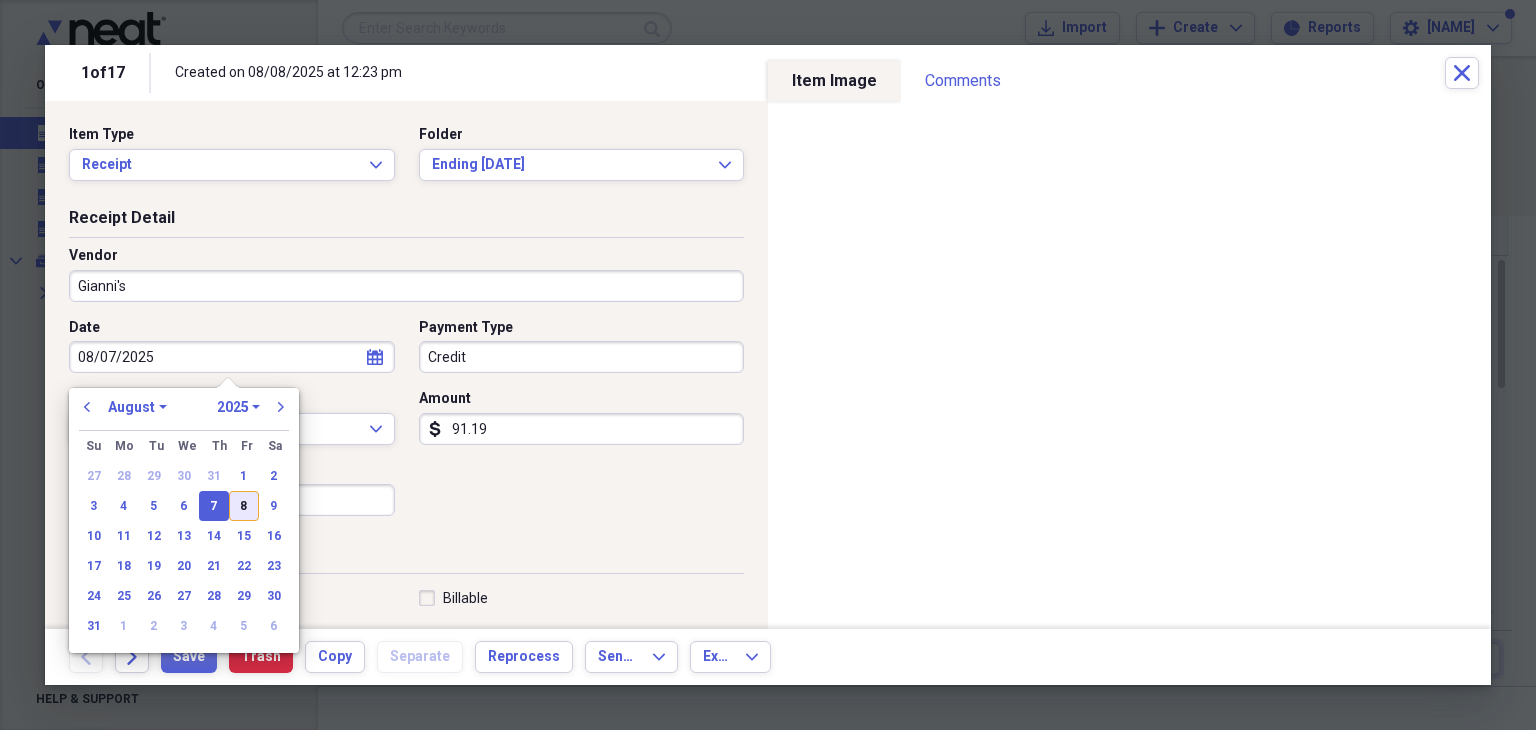 click on "8" at bounding box center [244, 506] 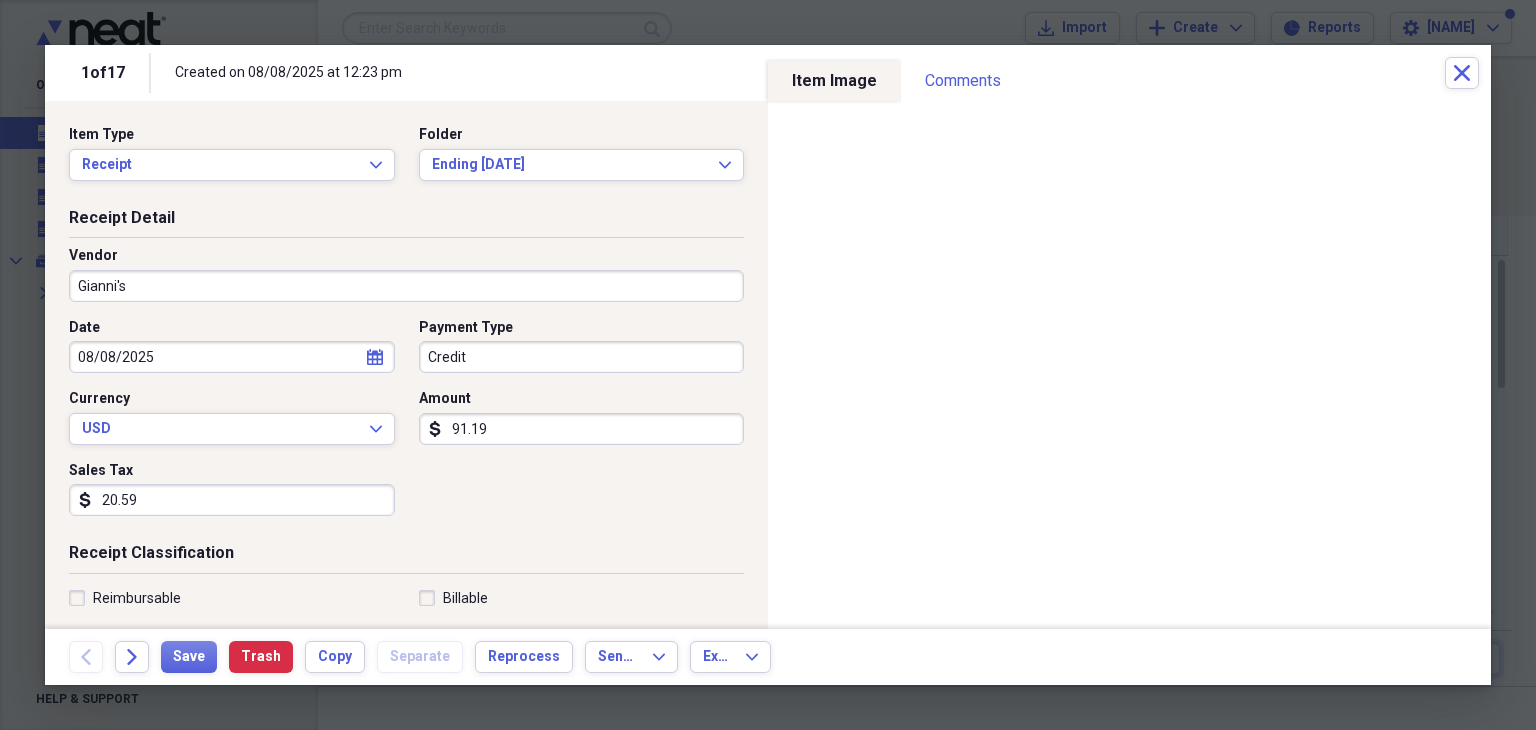 click on "20.59" at bounding box center [232, 500] 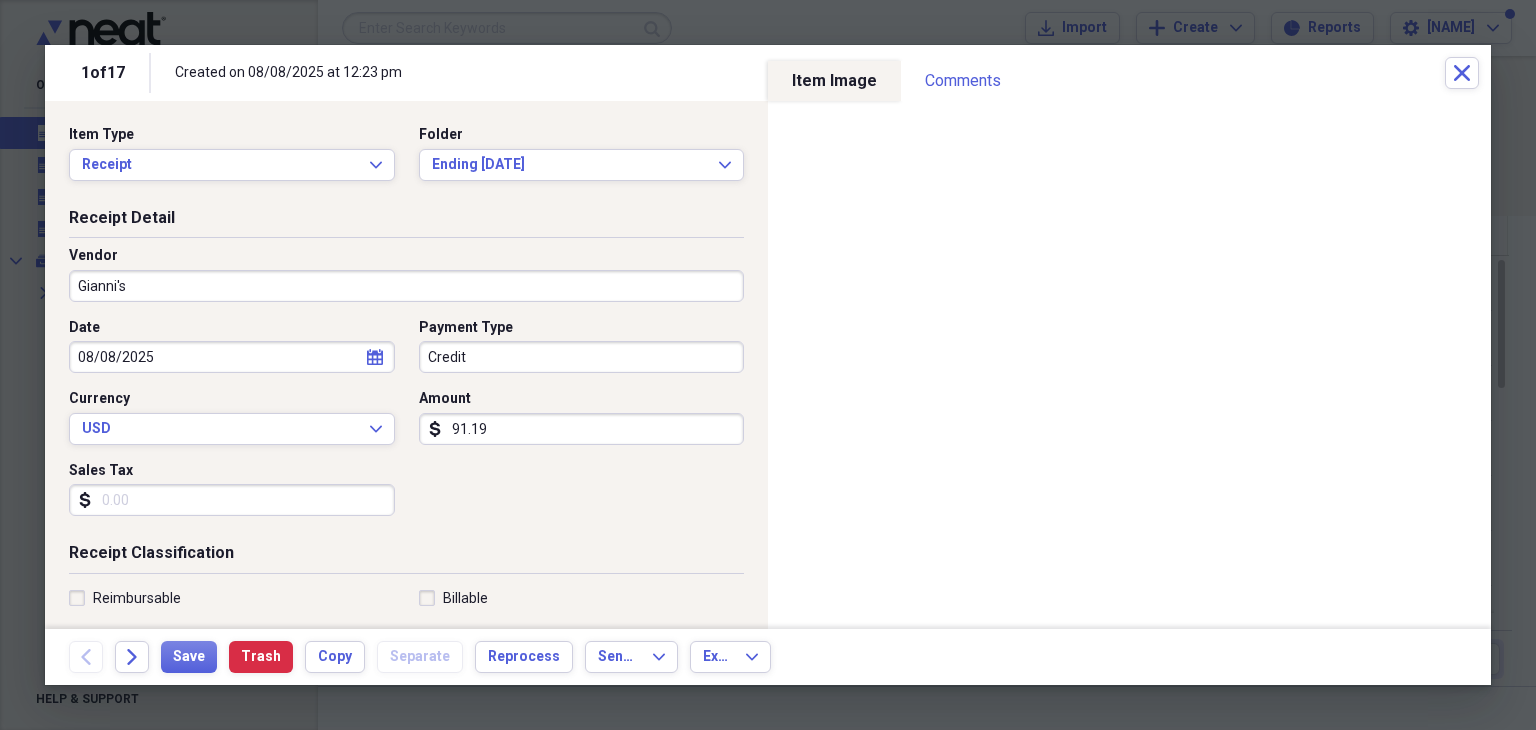type 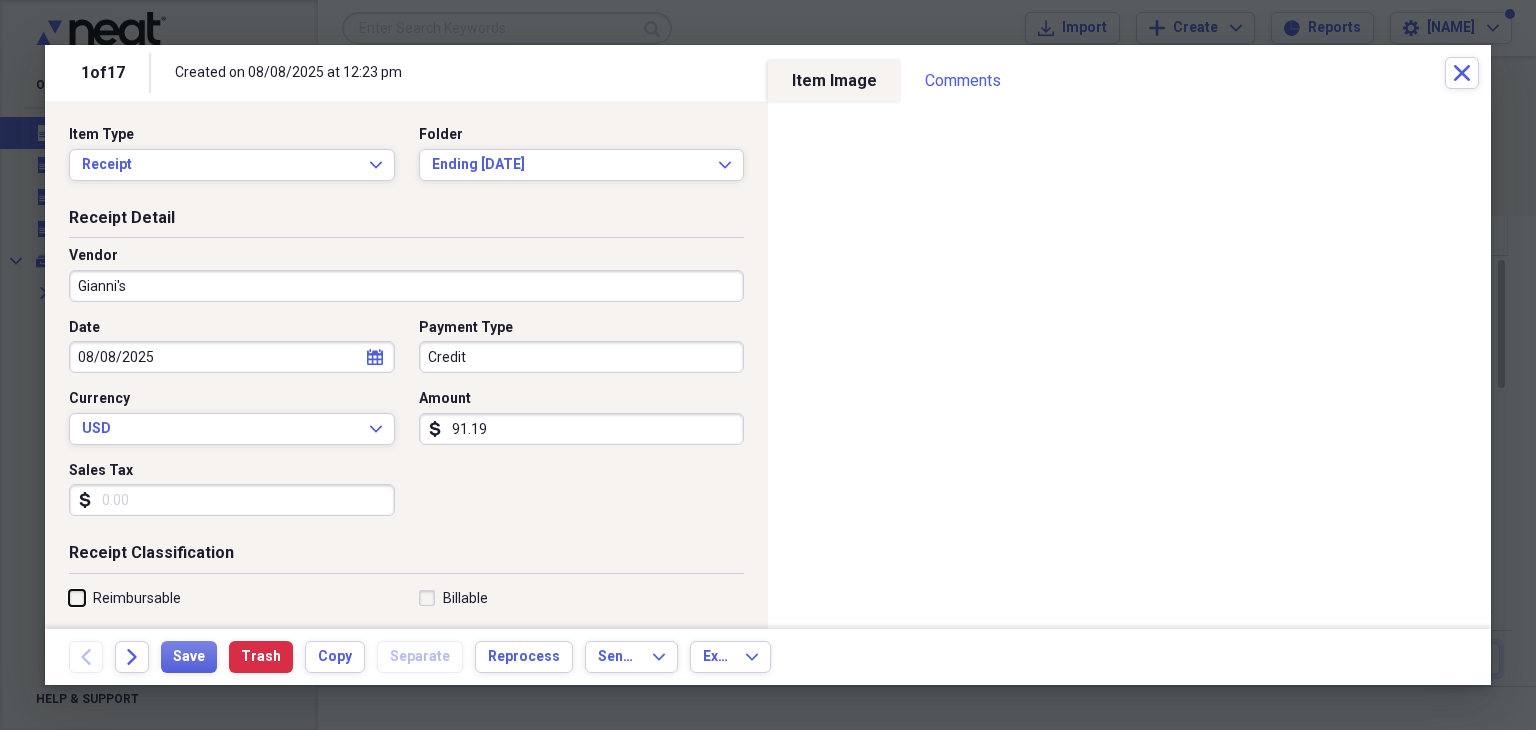 click on "Reimbursable" at bounding box center (69, 597) 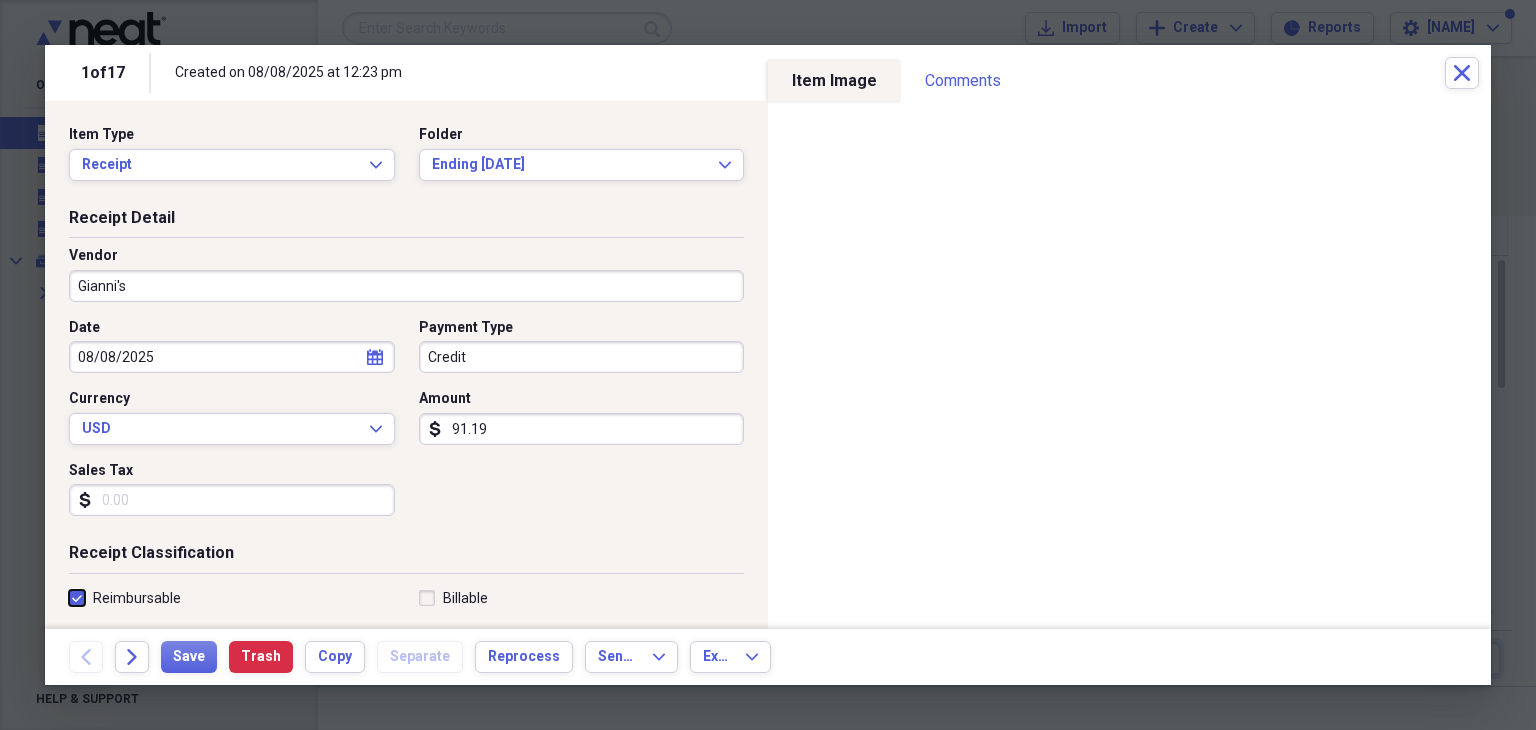 checkbox on "true" 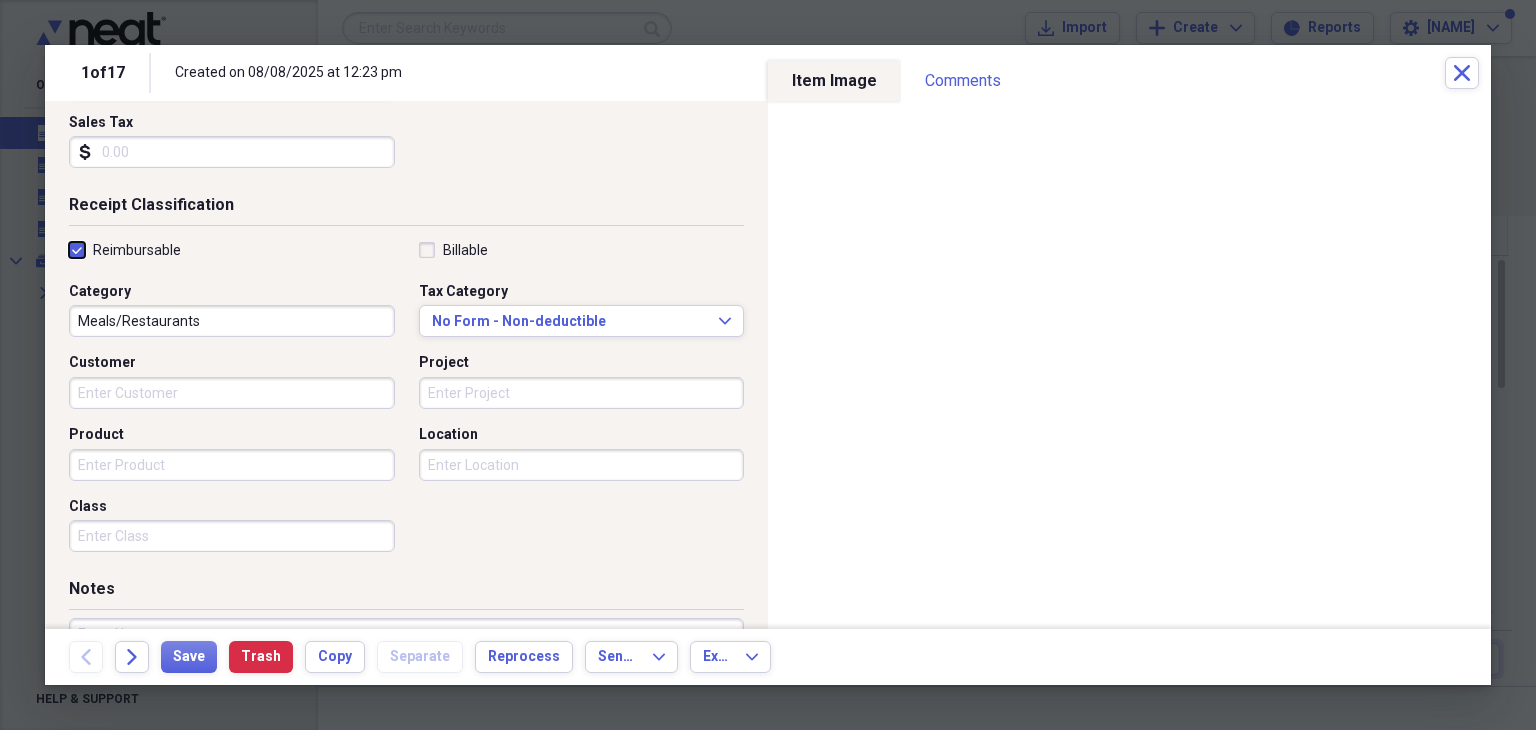 scroll, scrollTop: 360, scrollLeft: 0, axis: vertical 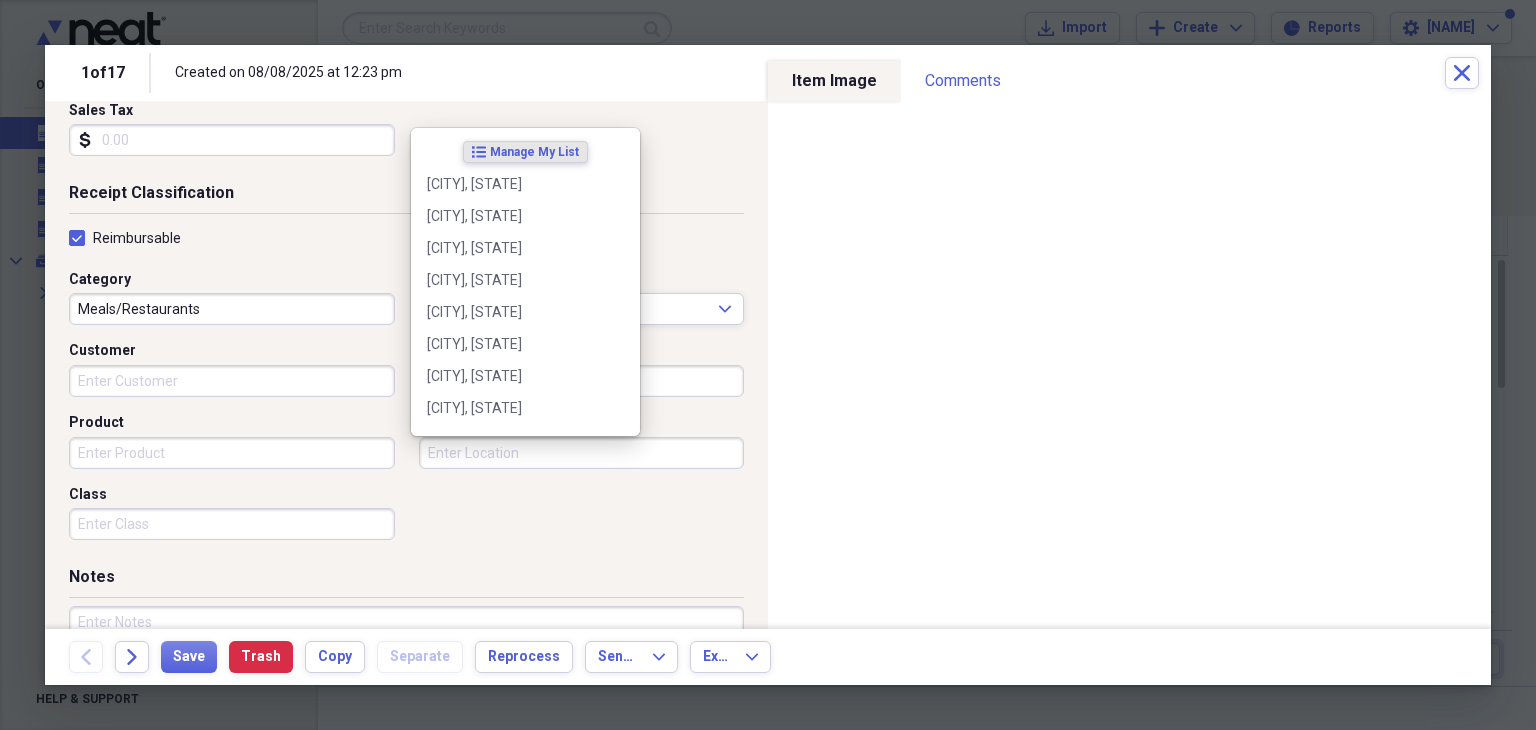 click on "Location" at bounding box center (582, 453) 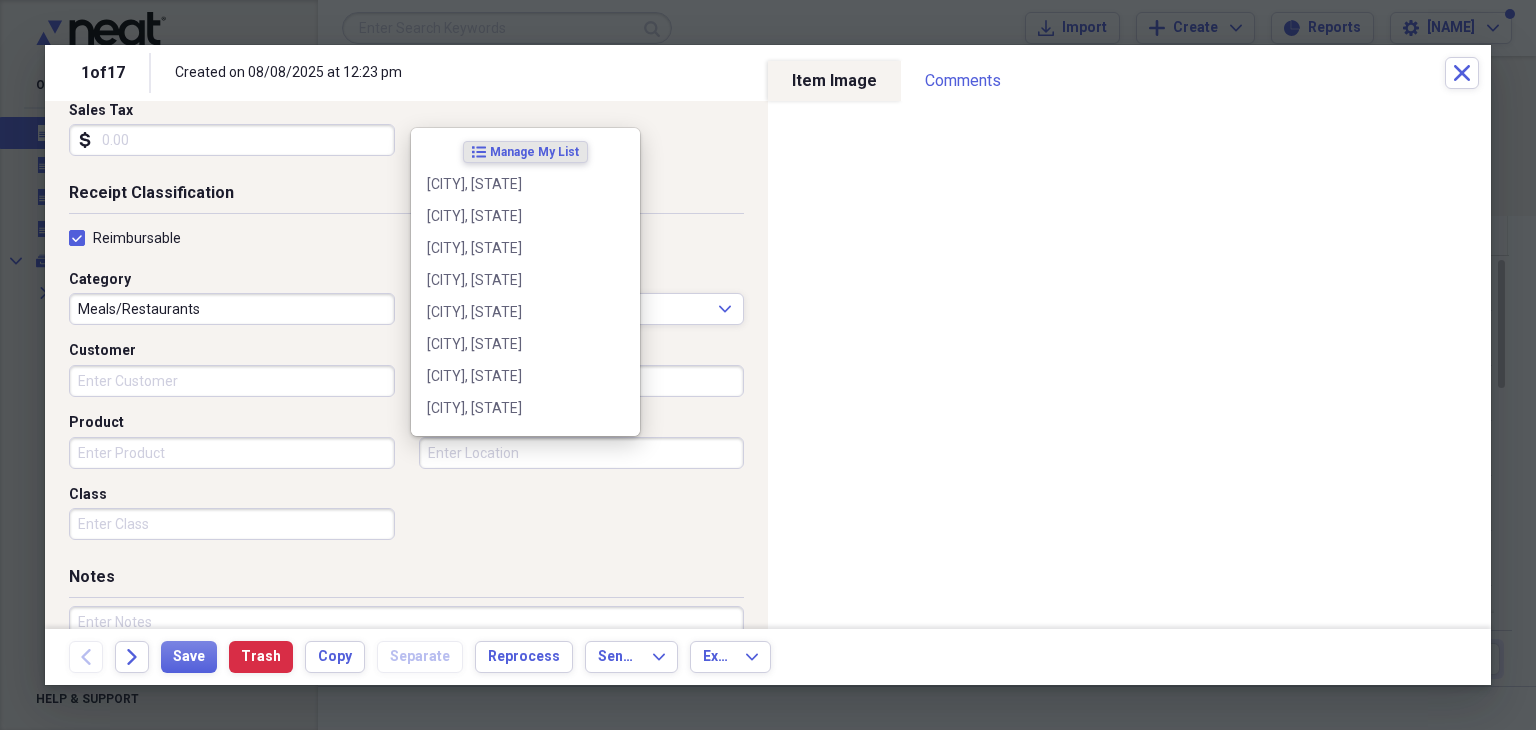 scroll, scrollTop: 0, scrollLeft: 0, axis: both 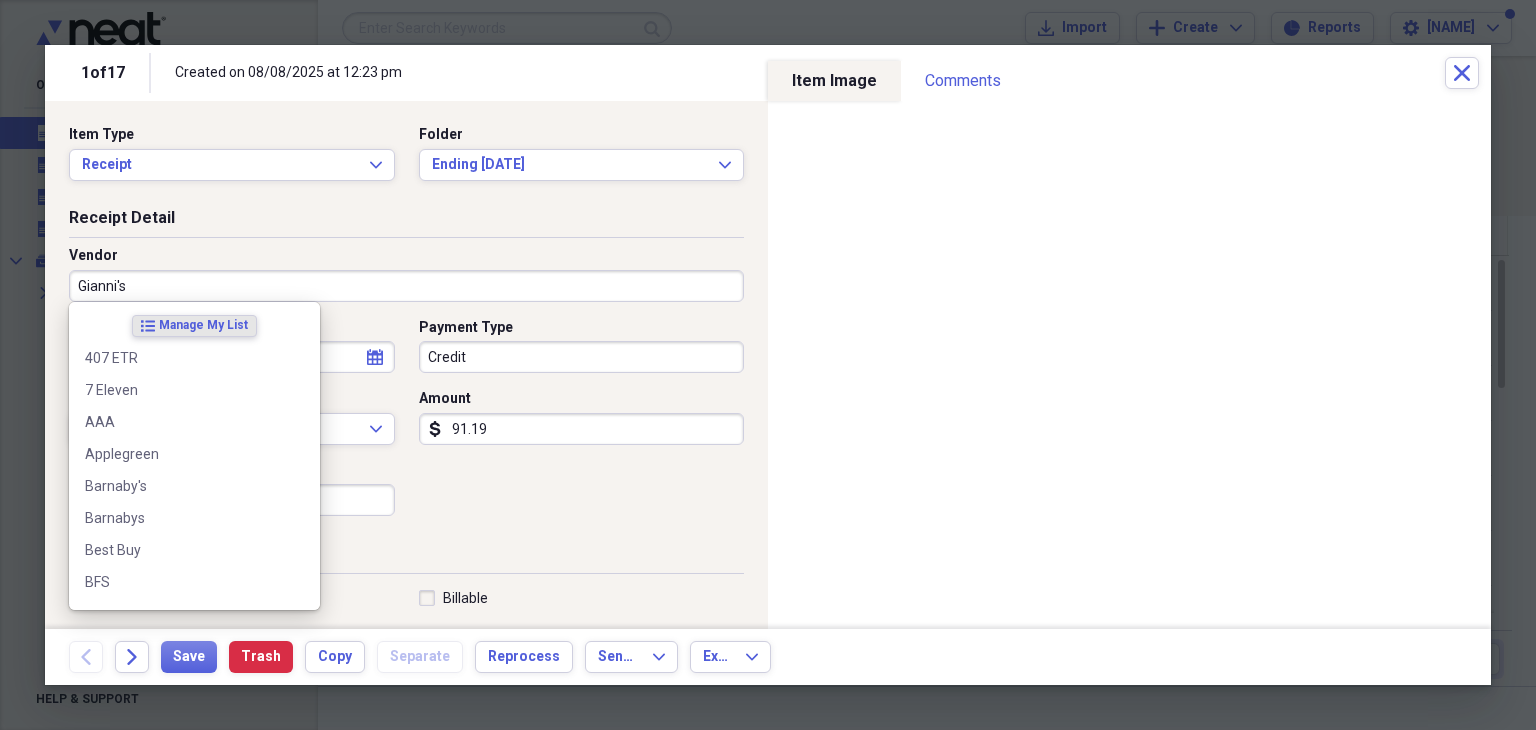 click on "Gianni's" at bounding box center [406, 286] 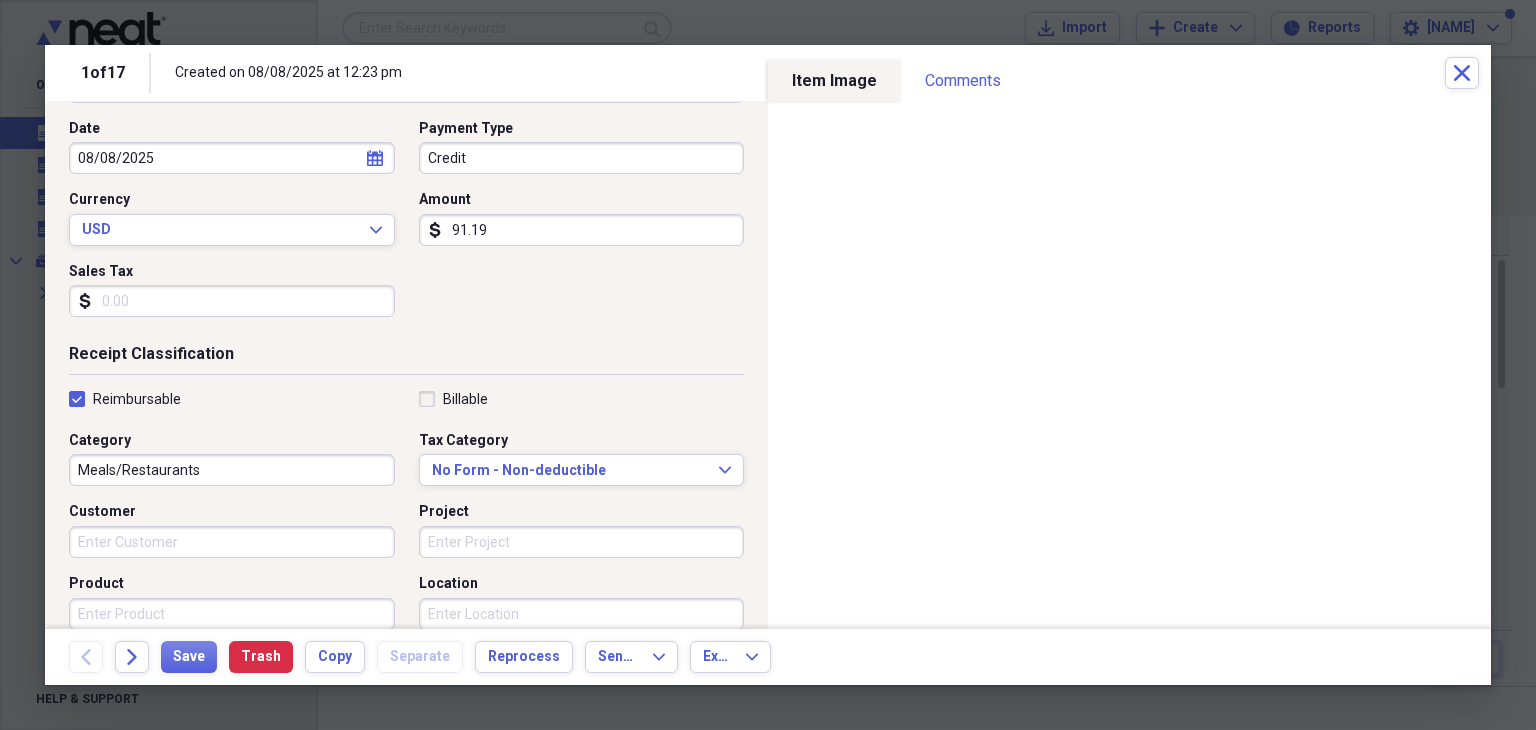 scroll, scrollTop: 200, scrollLeft: 0, axis: vertical 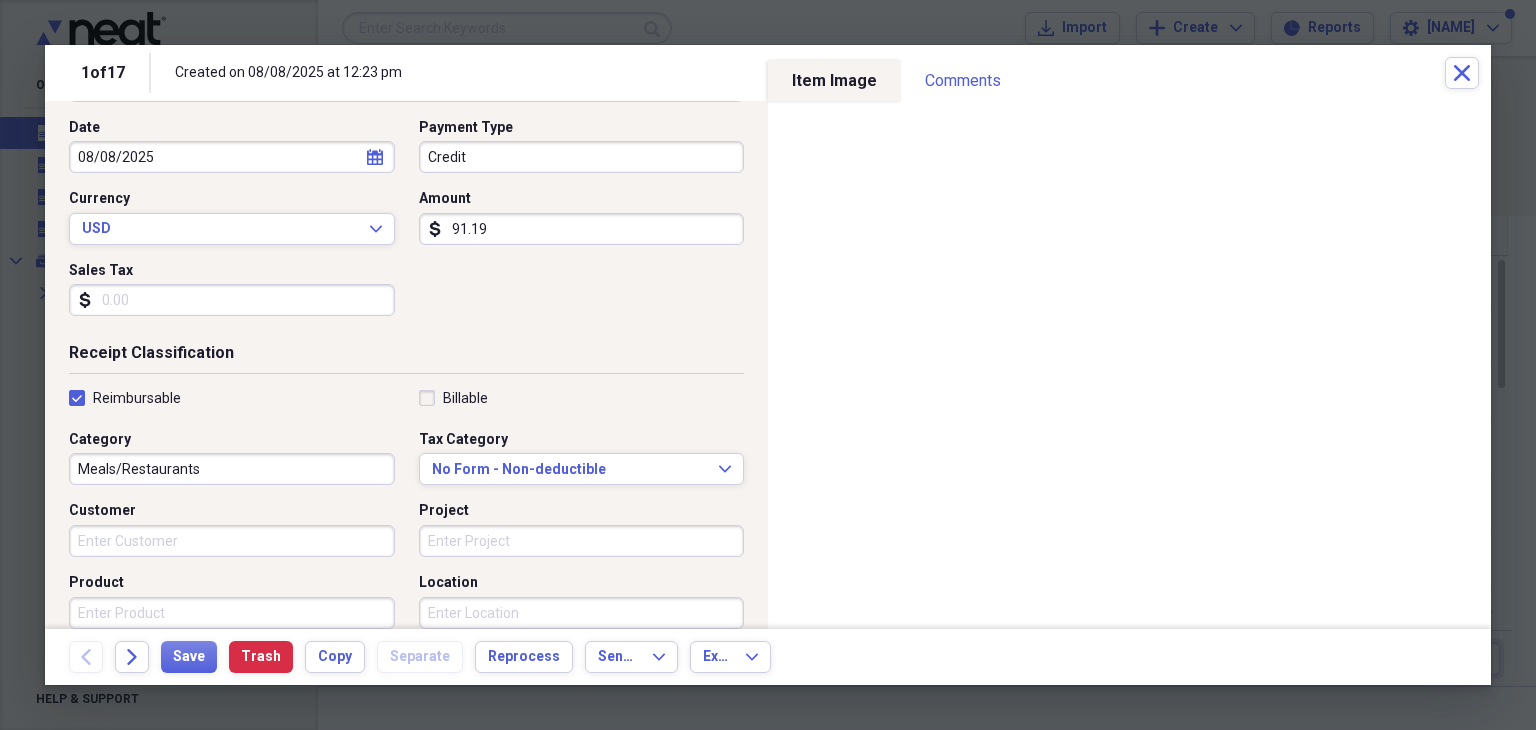 type on "Gianni's Pizzarama" 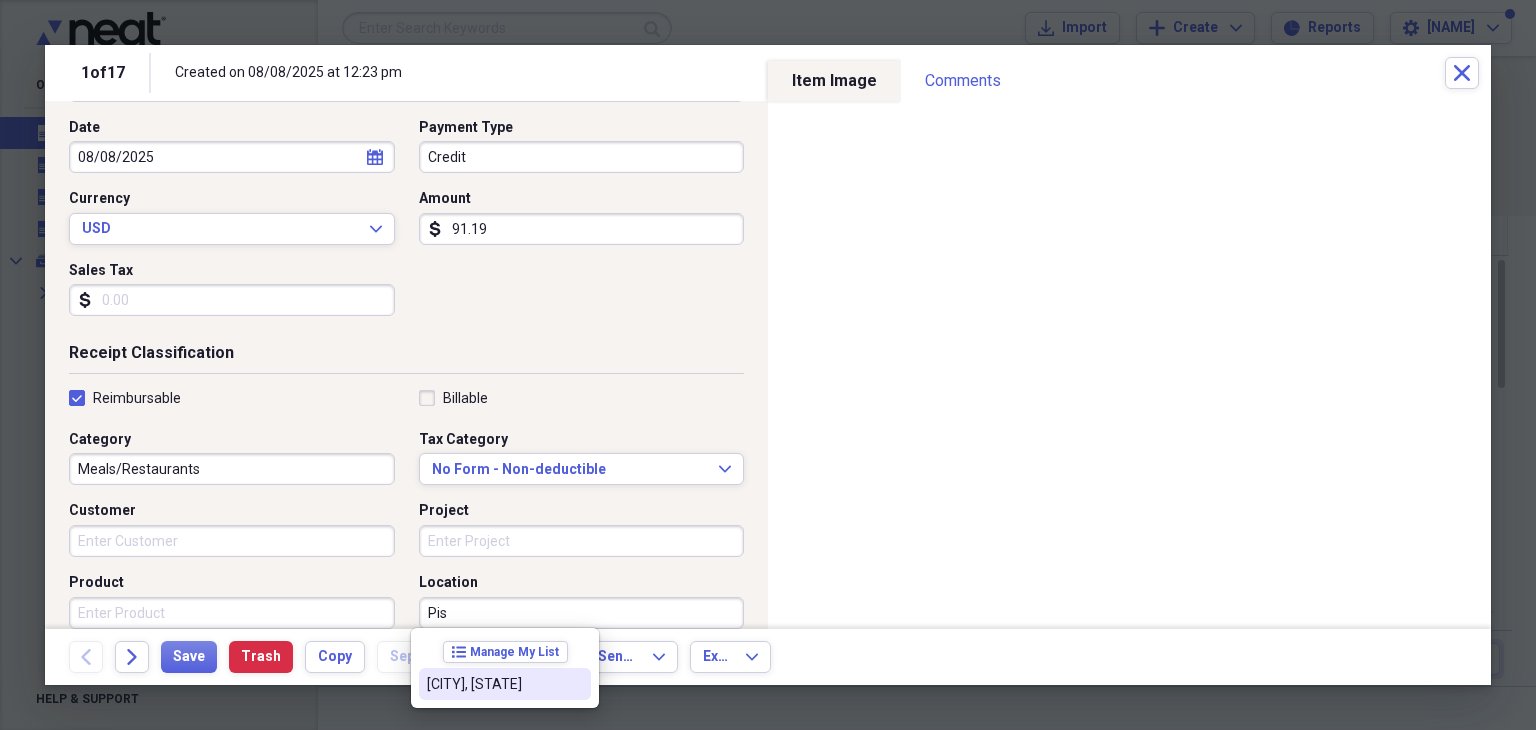 click on "[CITY], [STATE]" at bounding box center [493, 684] 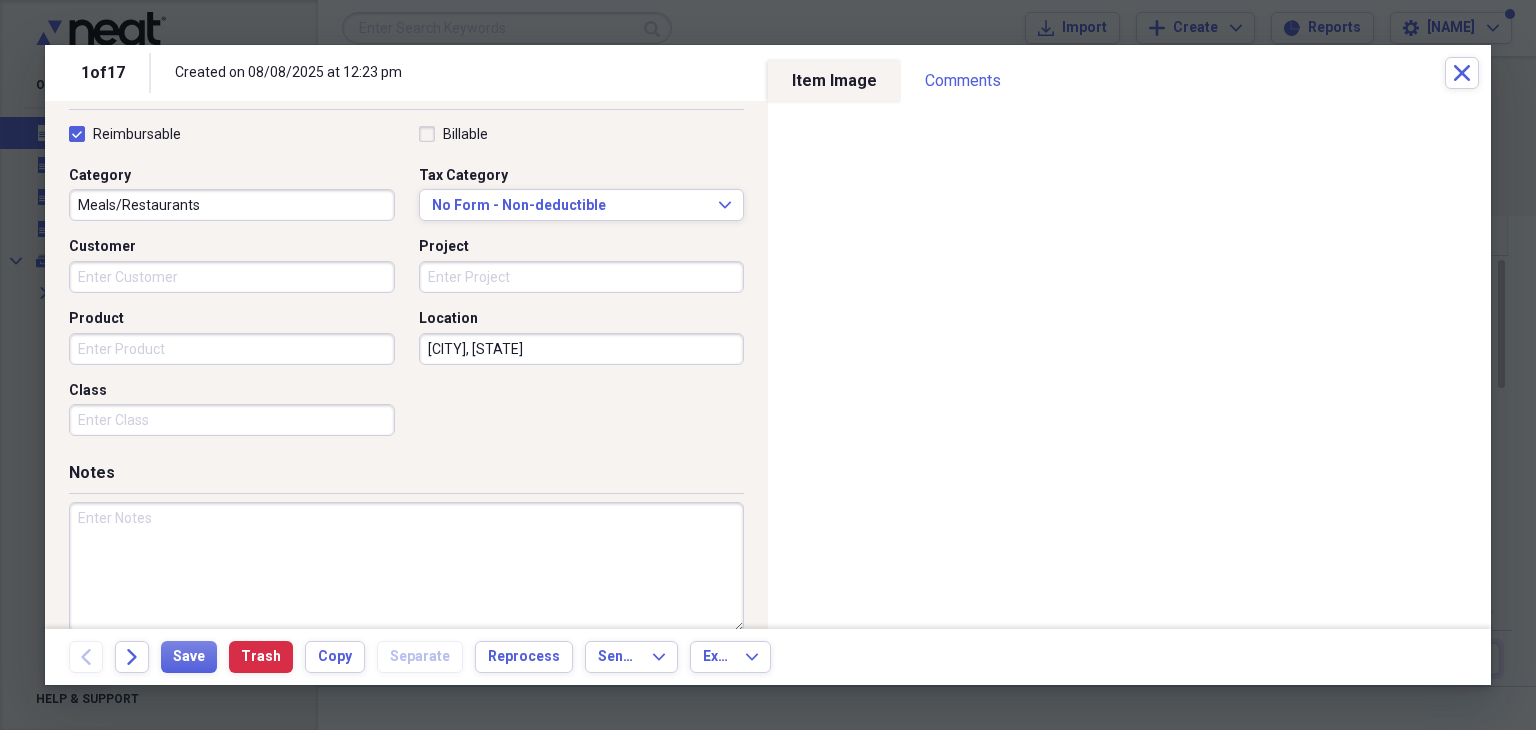 scroll, scrollTop: 480, scrollLeft: 0, axis: vertical 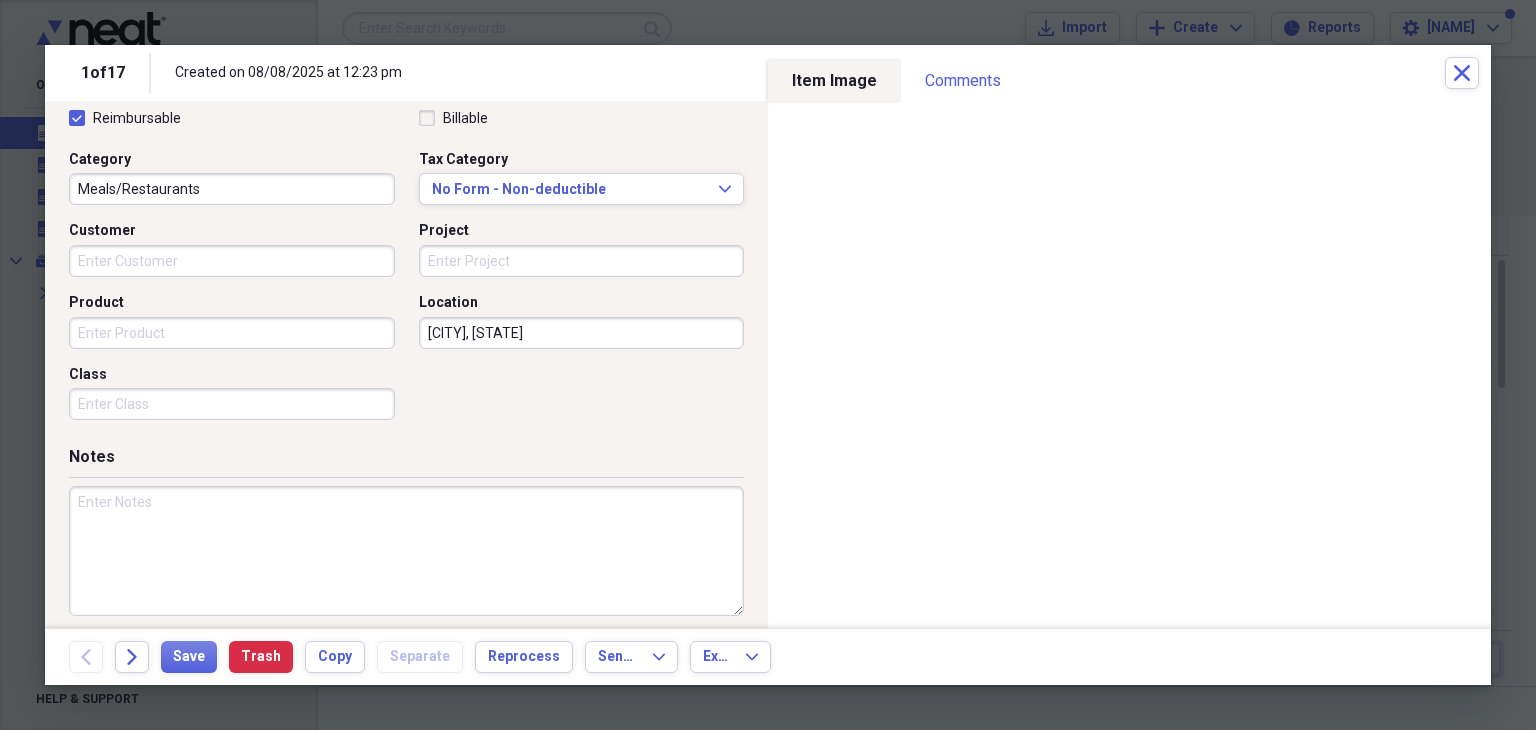 click at bounding box center [406, 551] 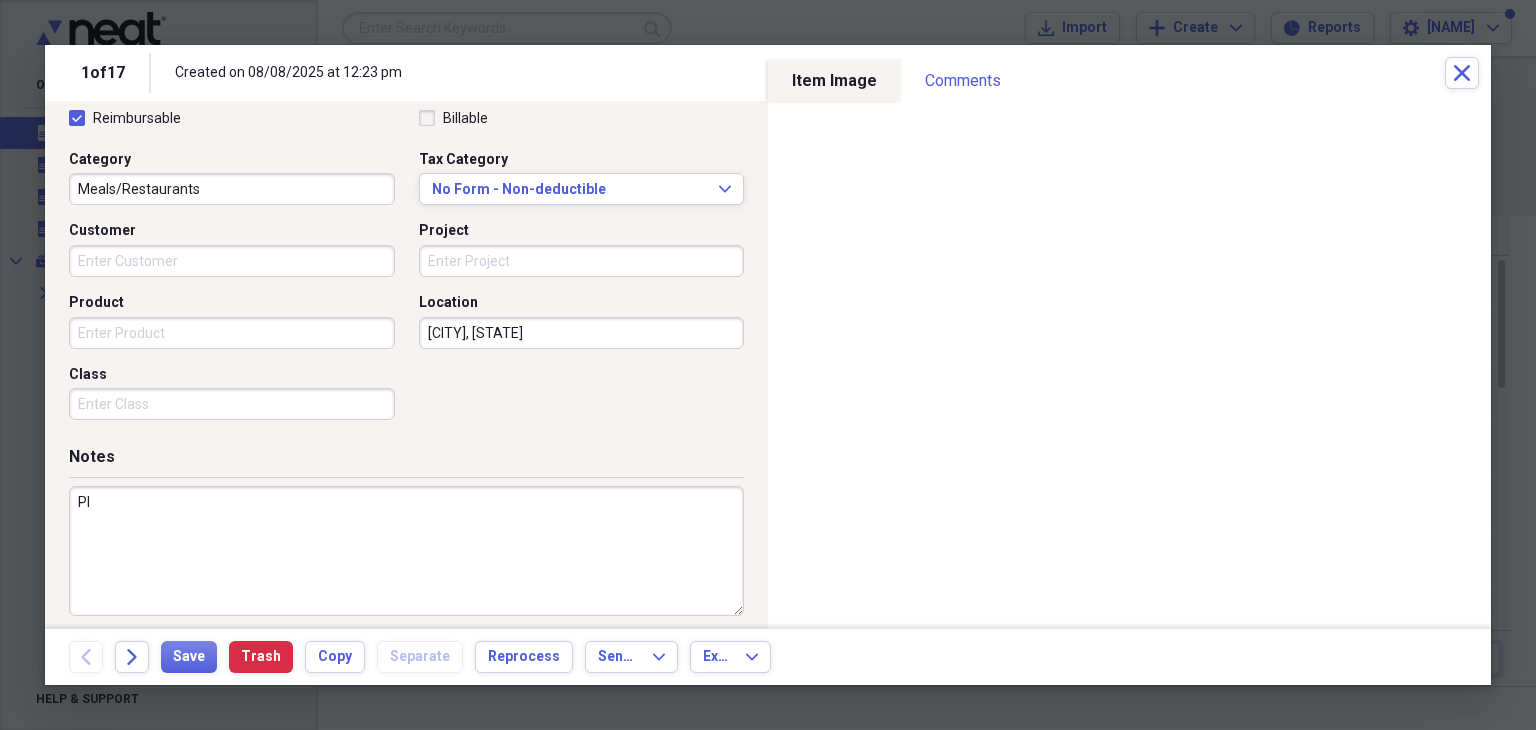 type on "P" 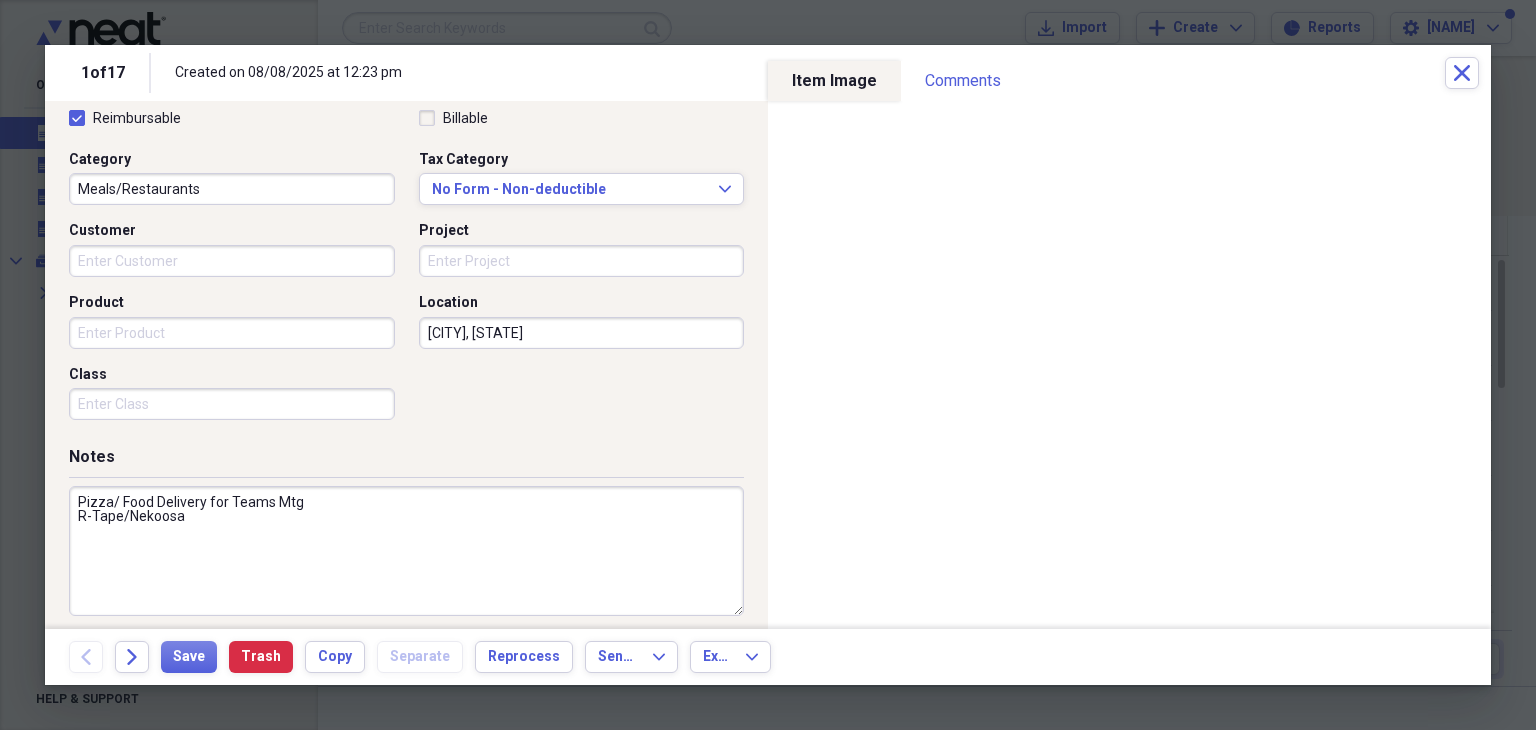 click on "Pizza/ Food Delivery for Teams Mtg
R-Tape/Nekoosa" at bounding box center [406, 551] 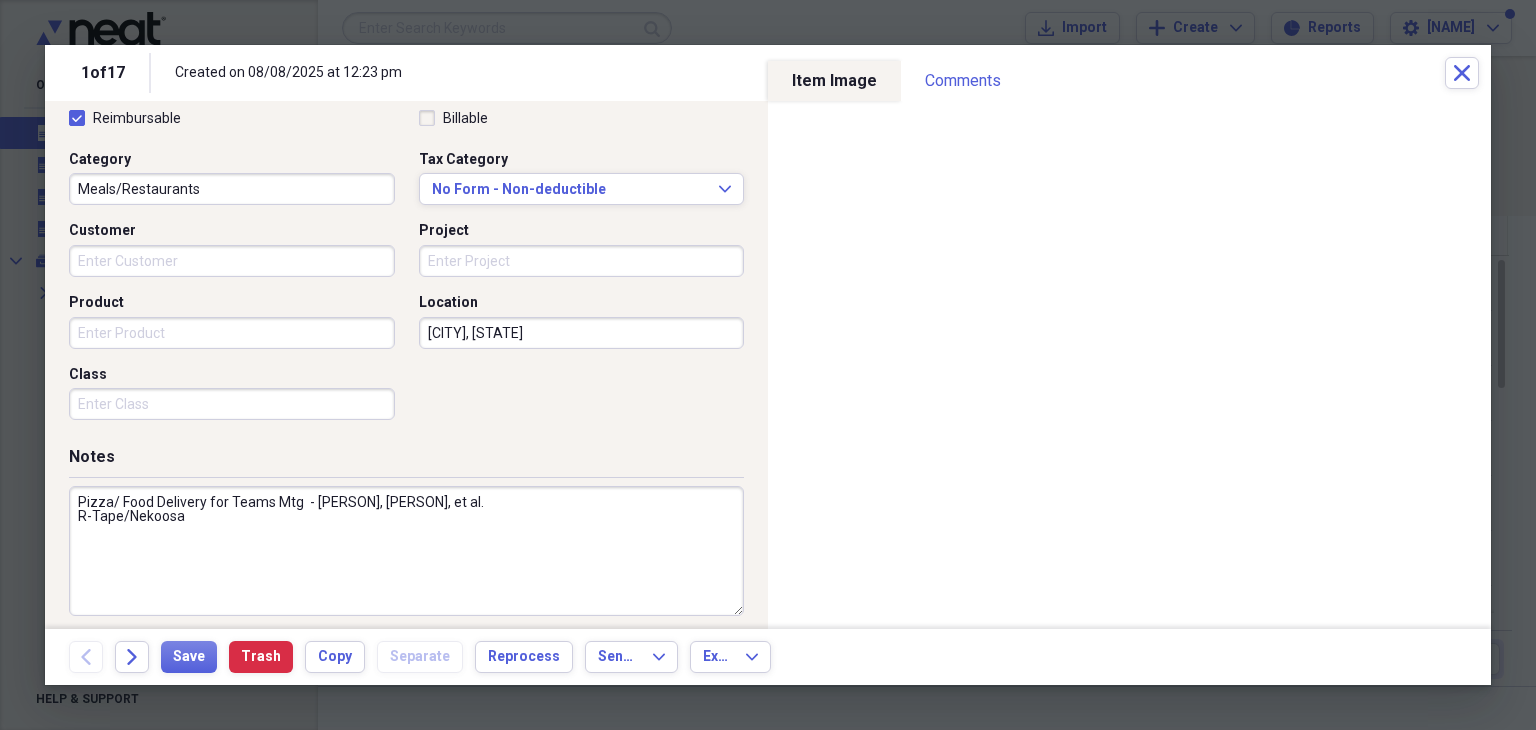 type on "Pizza/ Food Delivery for Teams Mtg  - [PERSON], [PERSON], et al.
R-Tape/Nekoosa" 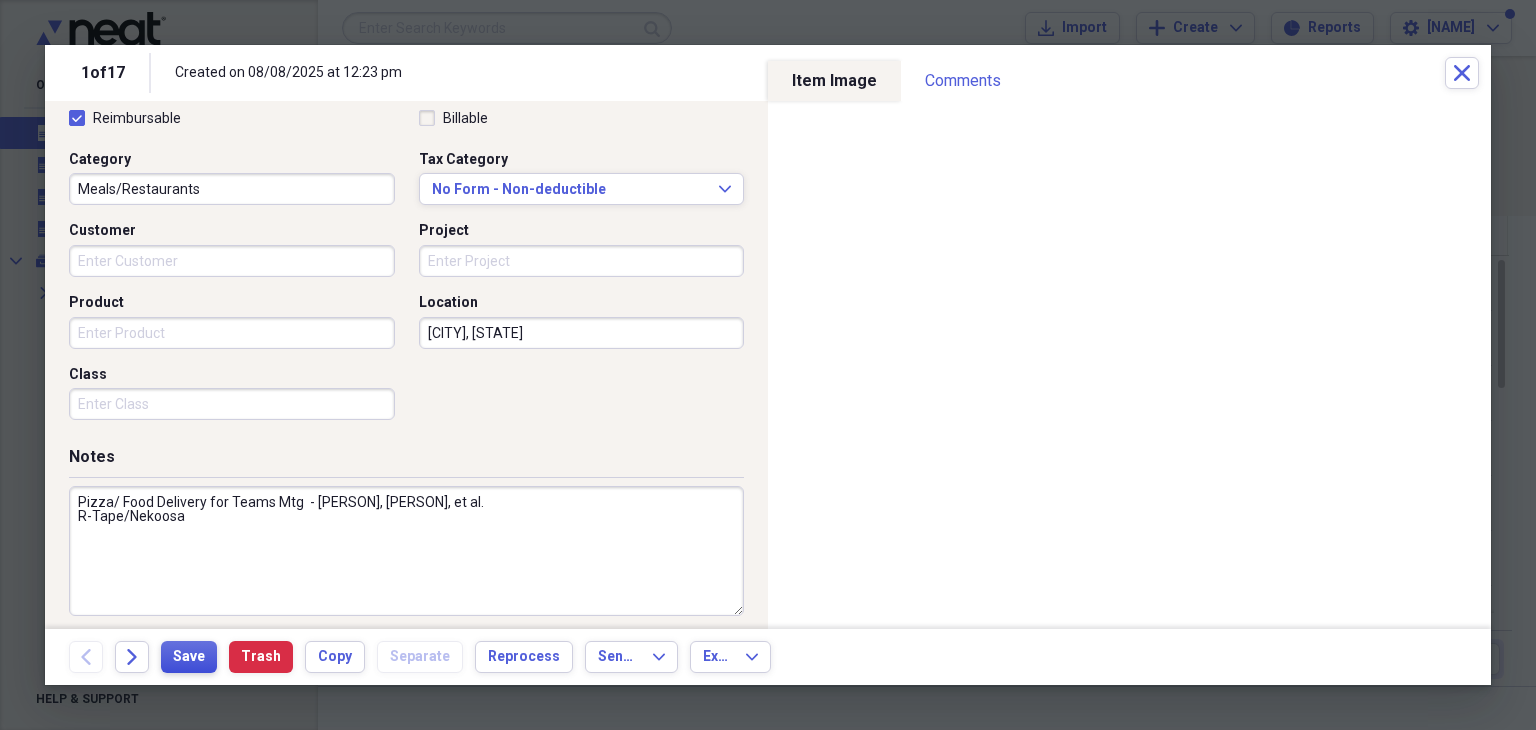 click on "Save" at bounding box center [189, 657] 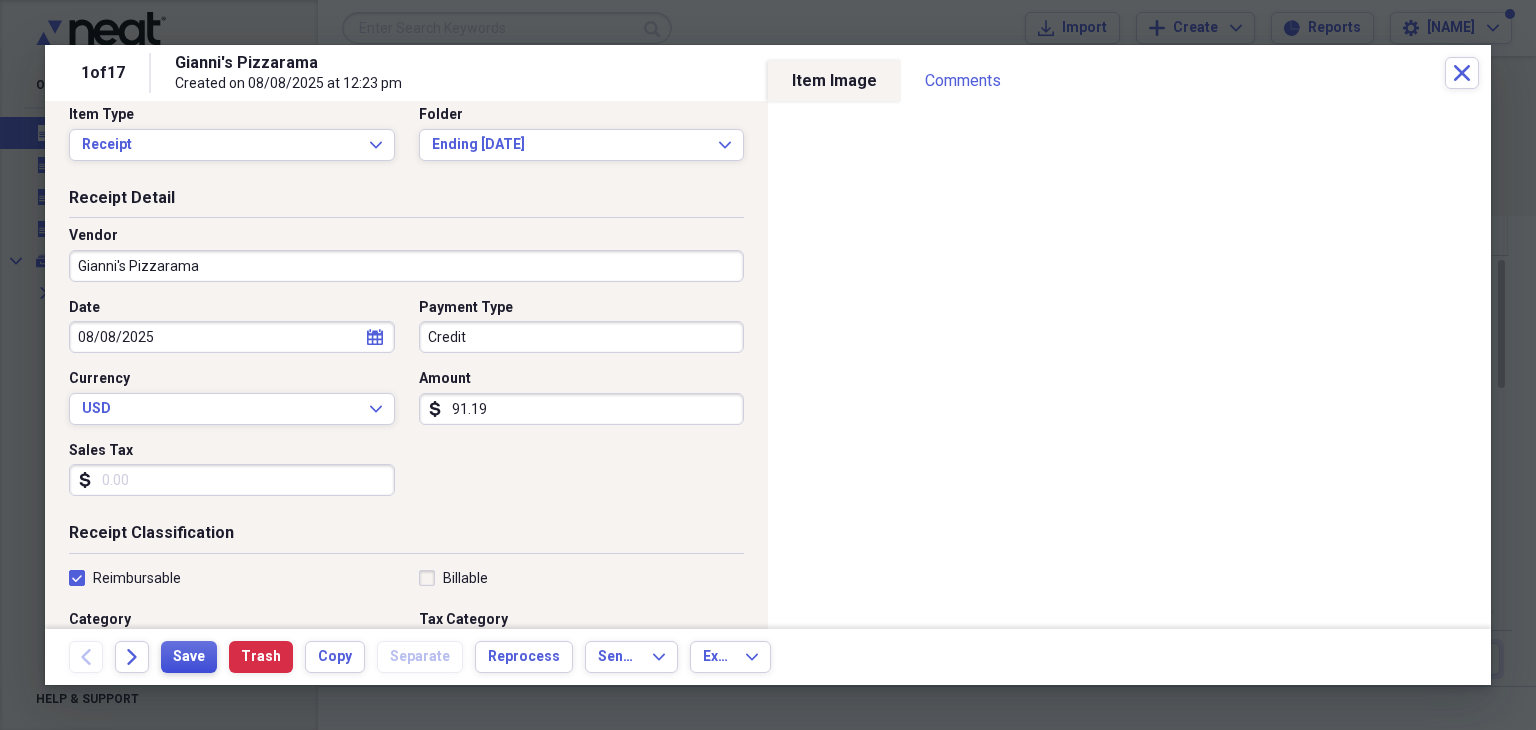 scroll, scrollTop: 18, scrollLeft: 0, axis: vertical 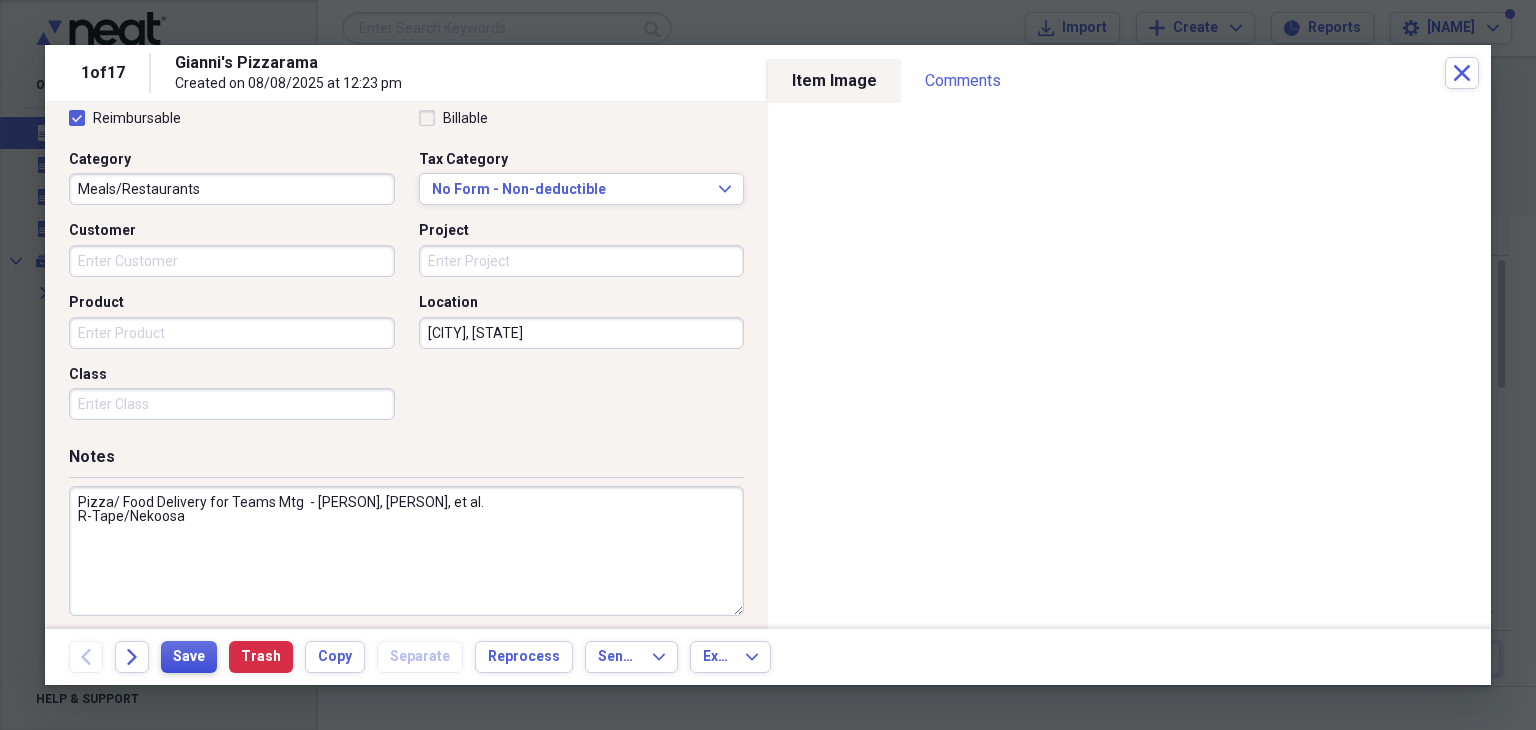 click on "Save" at bounding box center (189, 657) 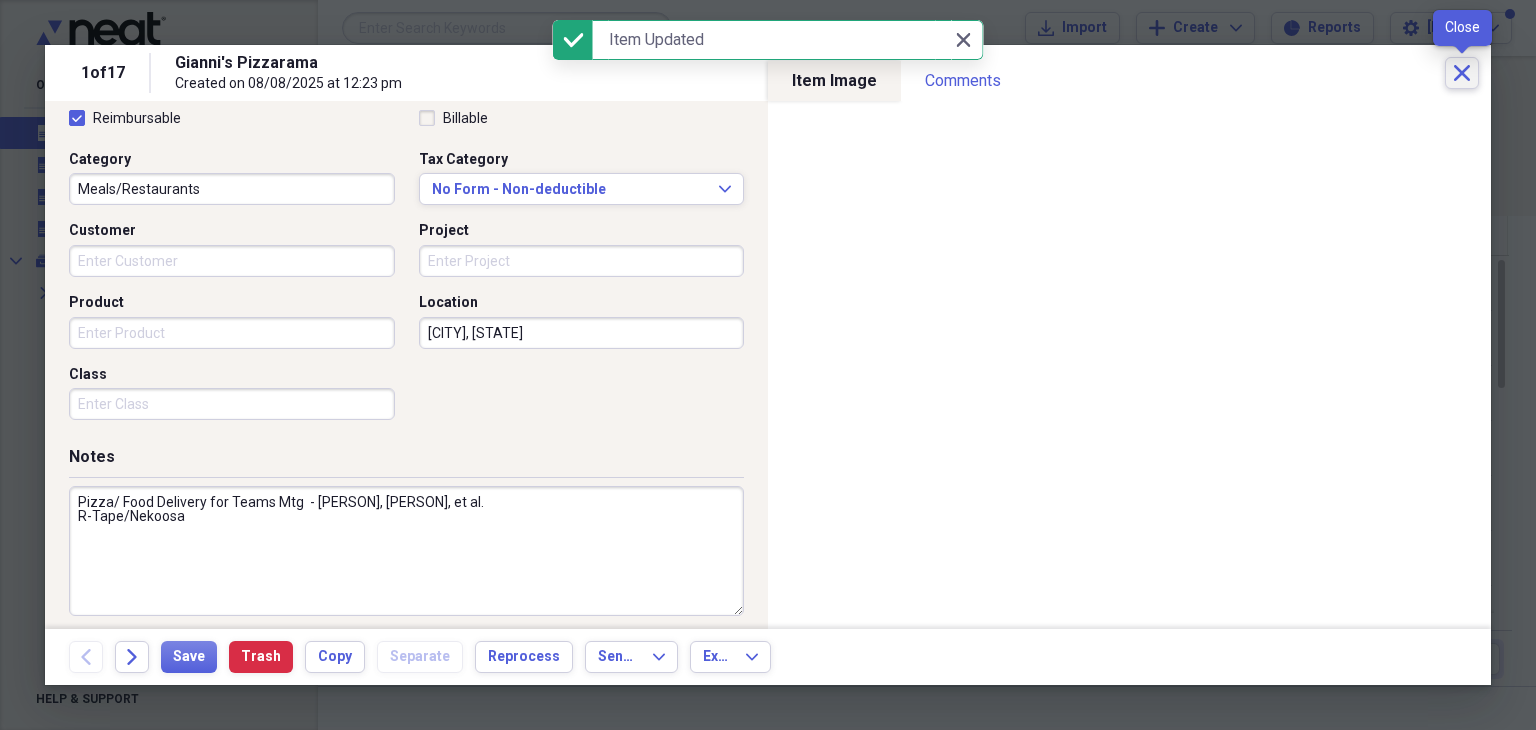 click on "Close" 